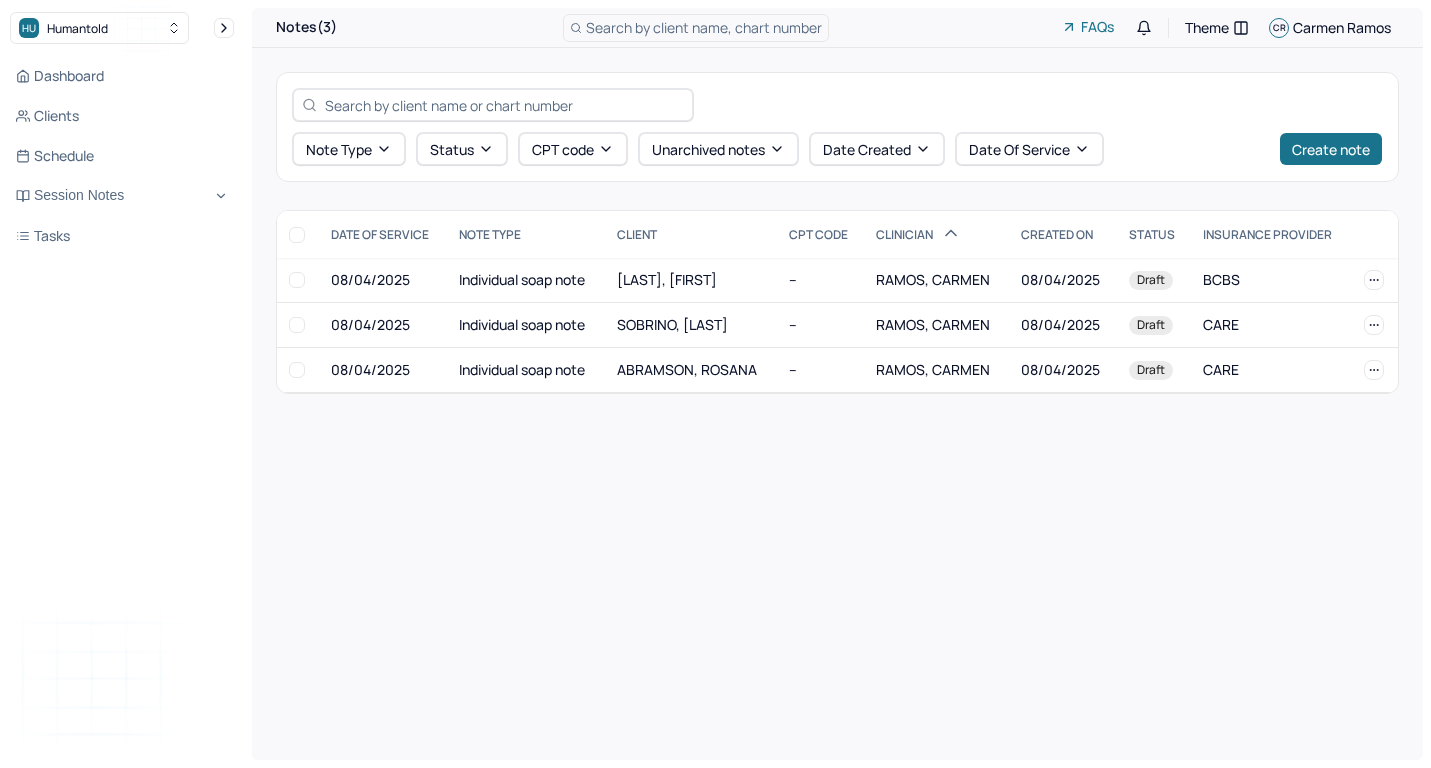 scroll, scrollTop: 0, scrollLeft: 0, axis: both 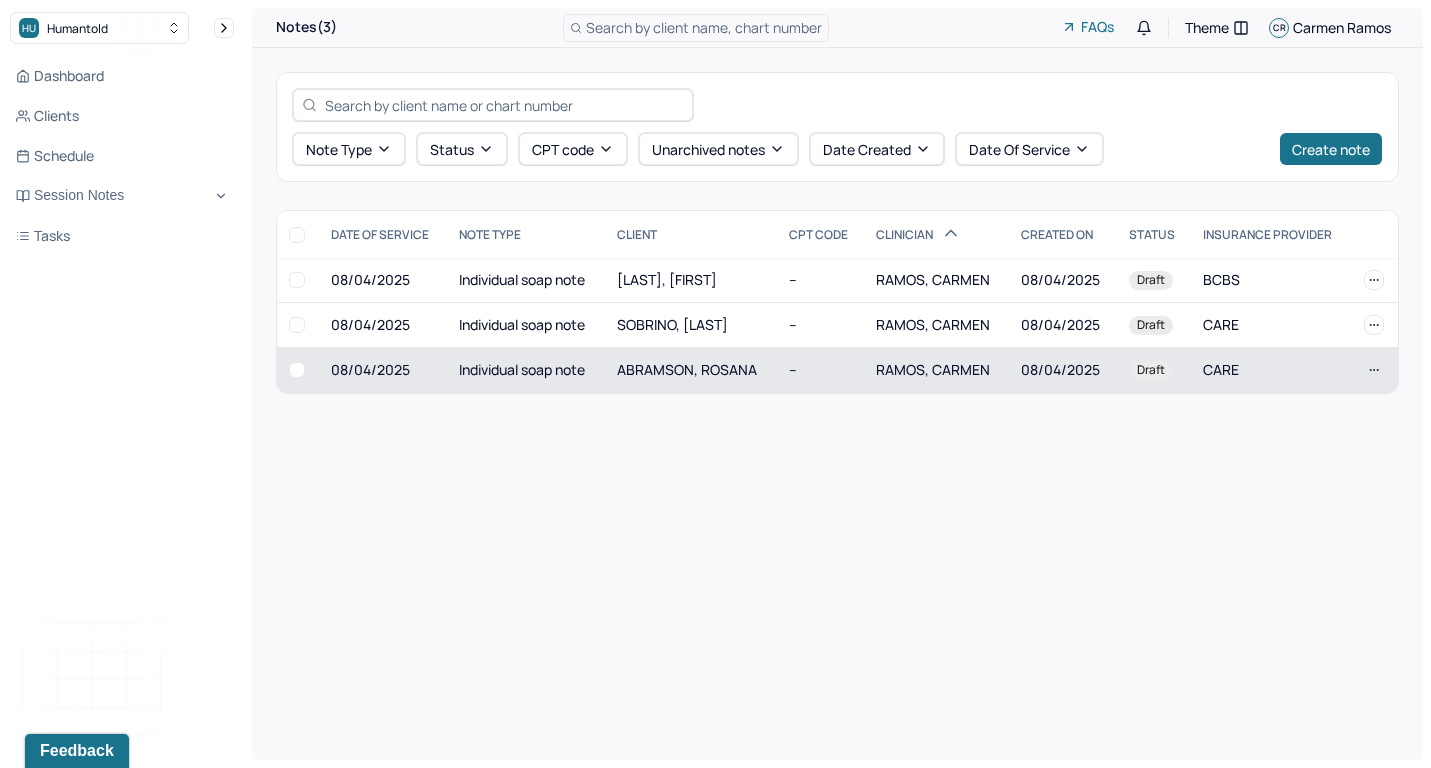 click on "Individual soap note" at bounding box center [526, 370] 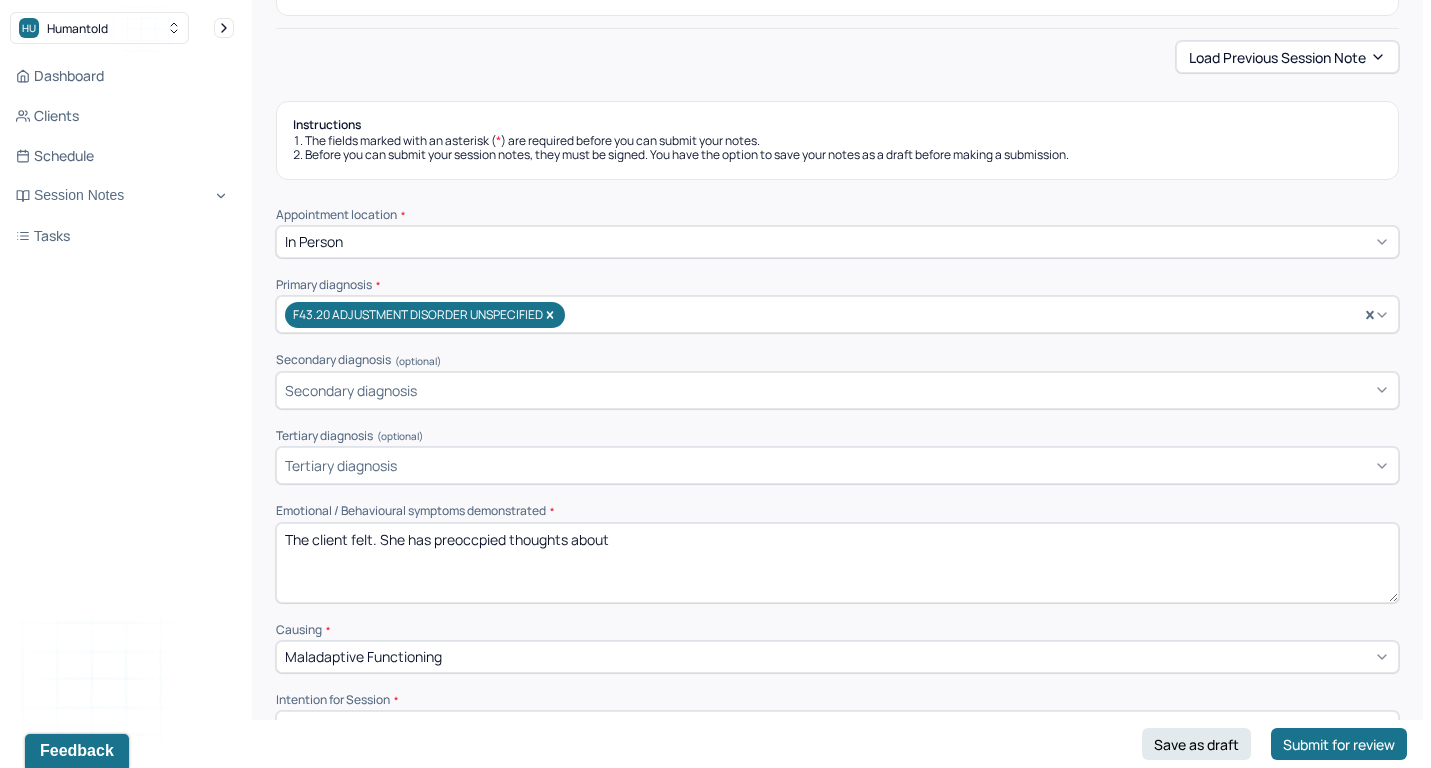 scroll, scrollTop: 334, scrollLeft: 0, axis: vertical 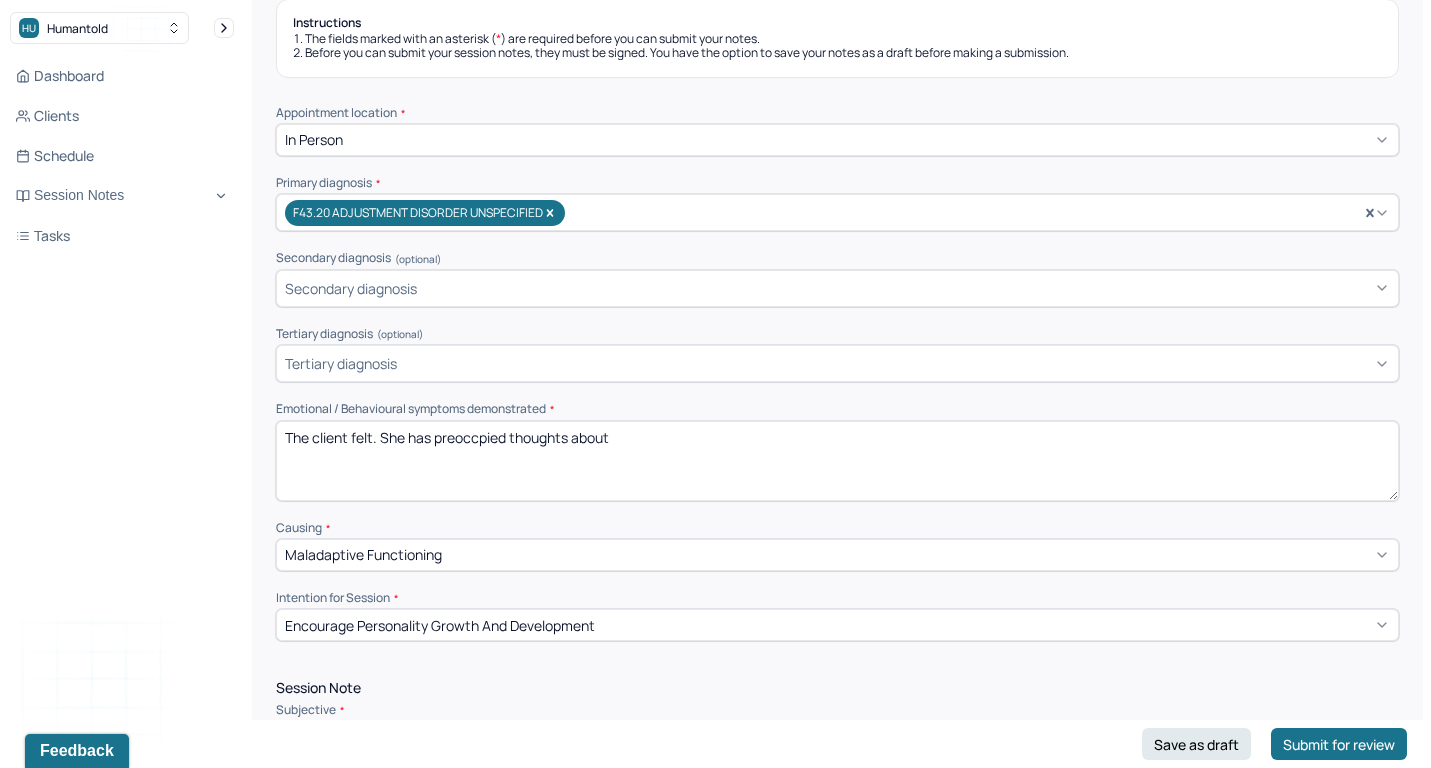 click on "The client felt. She has preoccpied thoughts about" at bounding box center (837, 461) 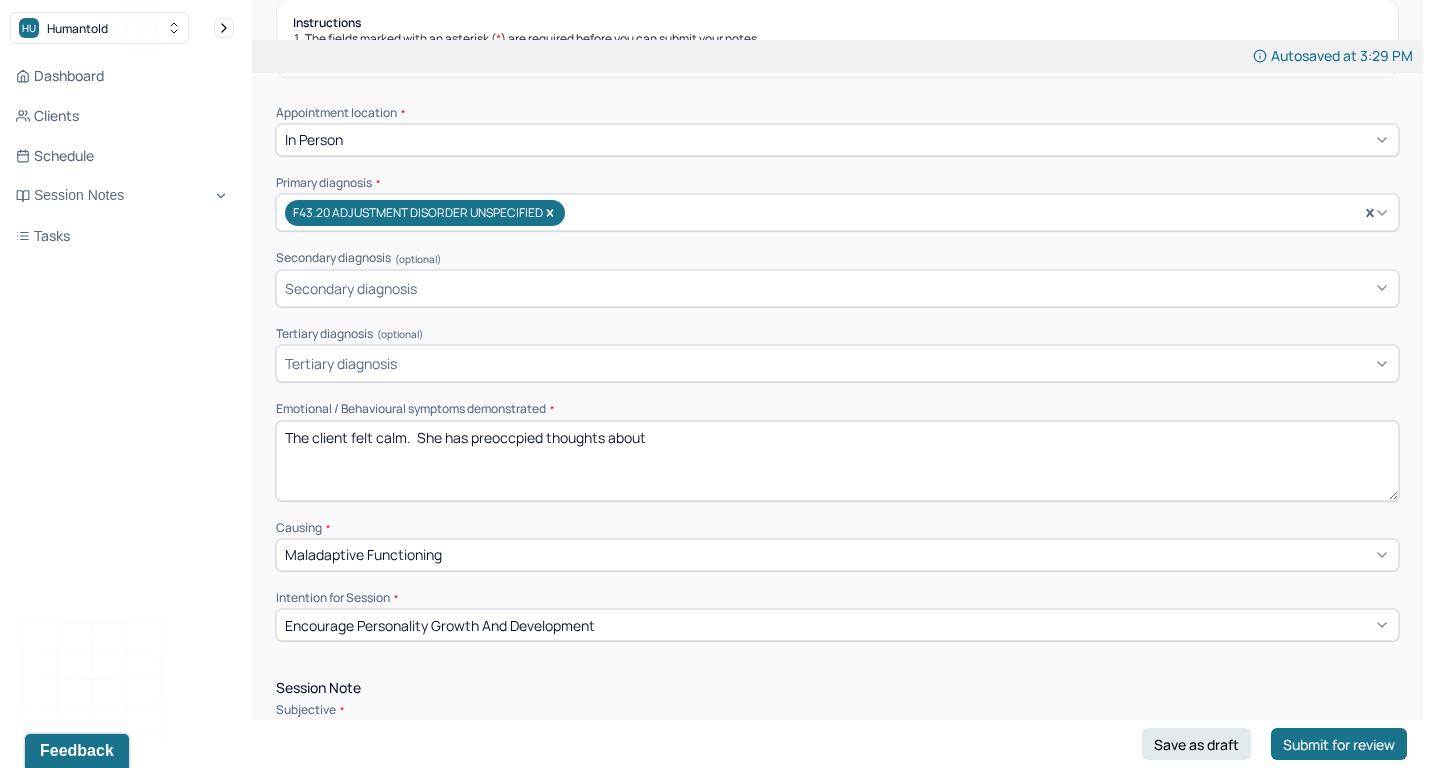 click on "The client felt calm . She has preoccpied thoughts about" at bounding box center (837, 461) 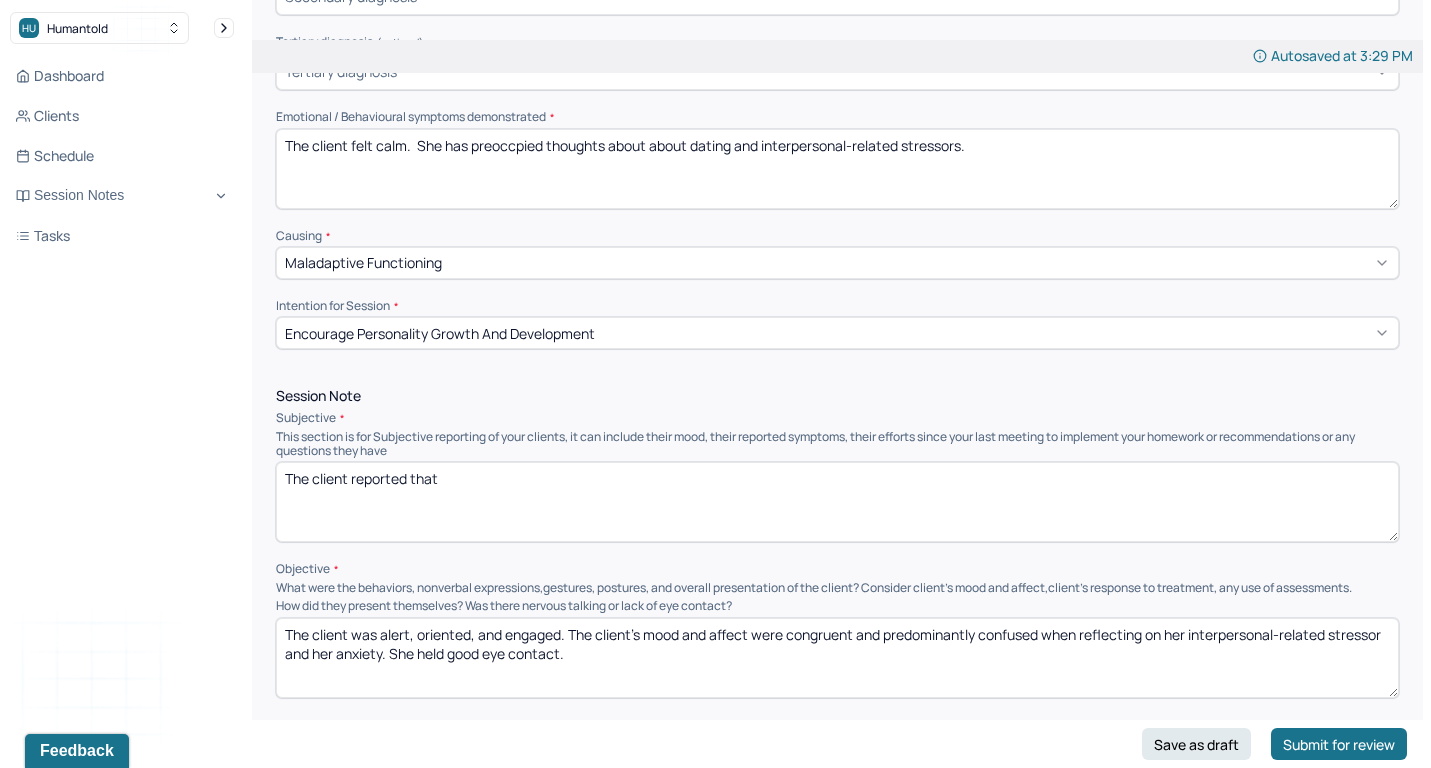 scroll, scrollTop: 739, scrollLeft: 0, axis: vertical 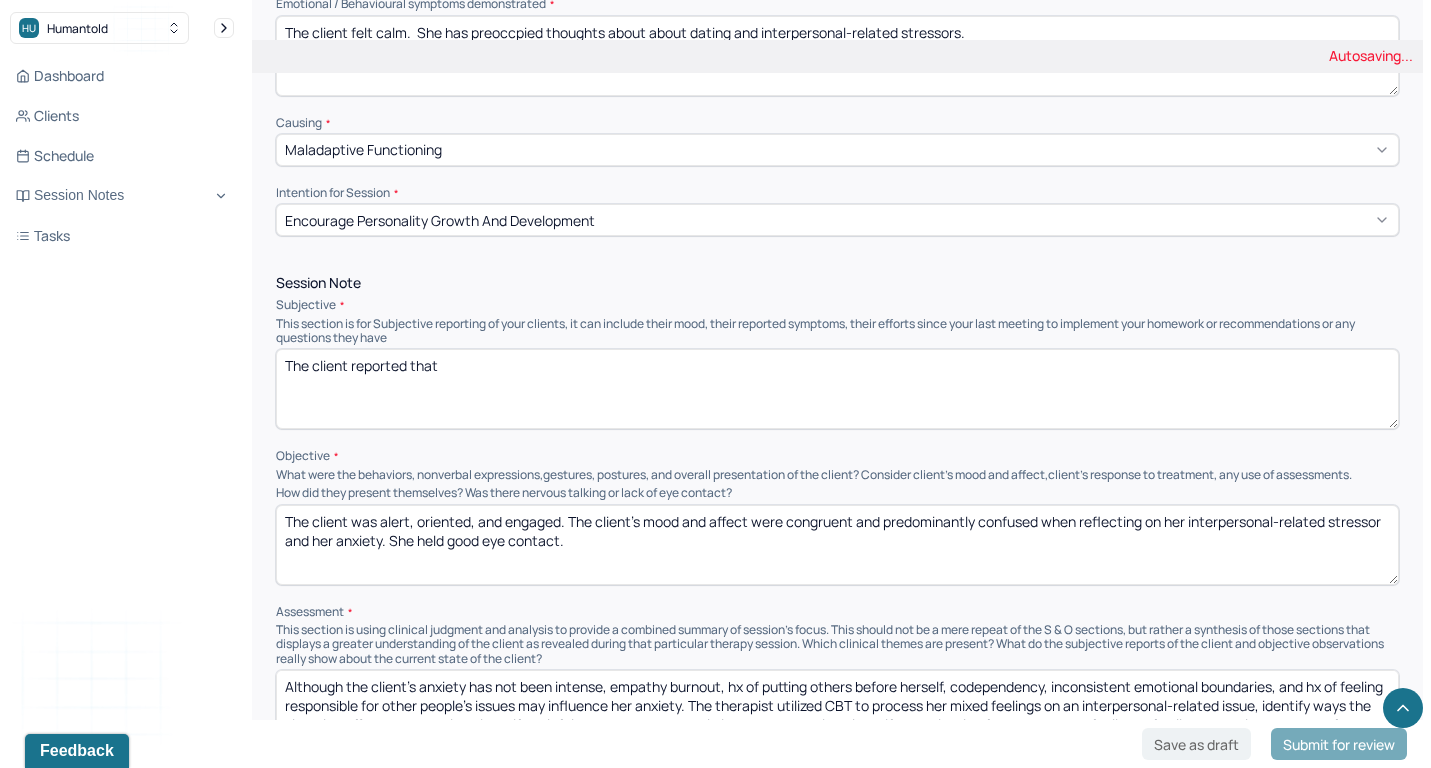 type on "The client felt calm.  She has preoccpied thoughts about about dating and interpersonal-related stressors." 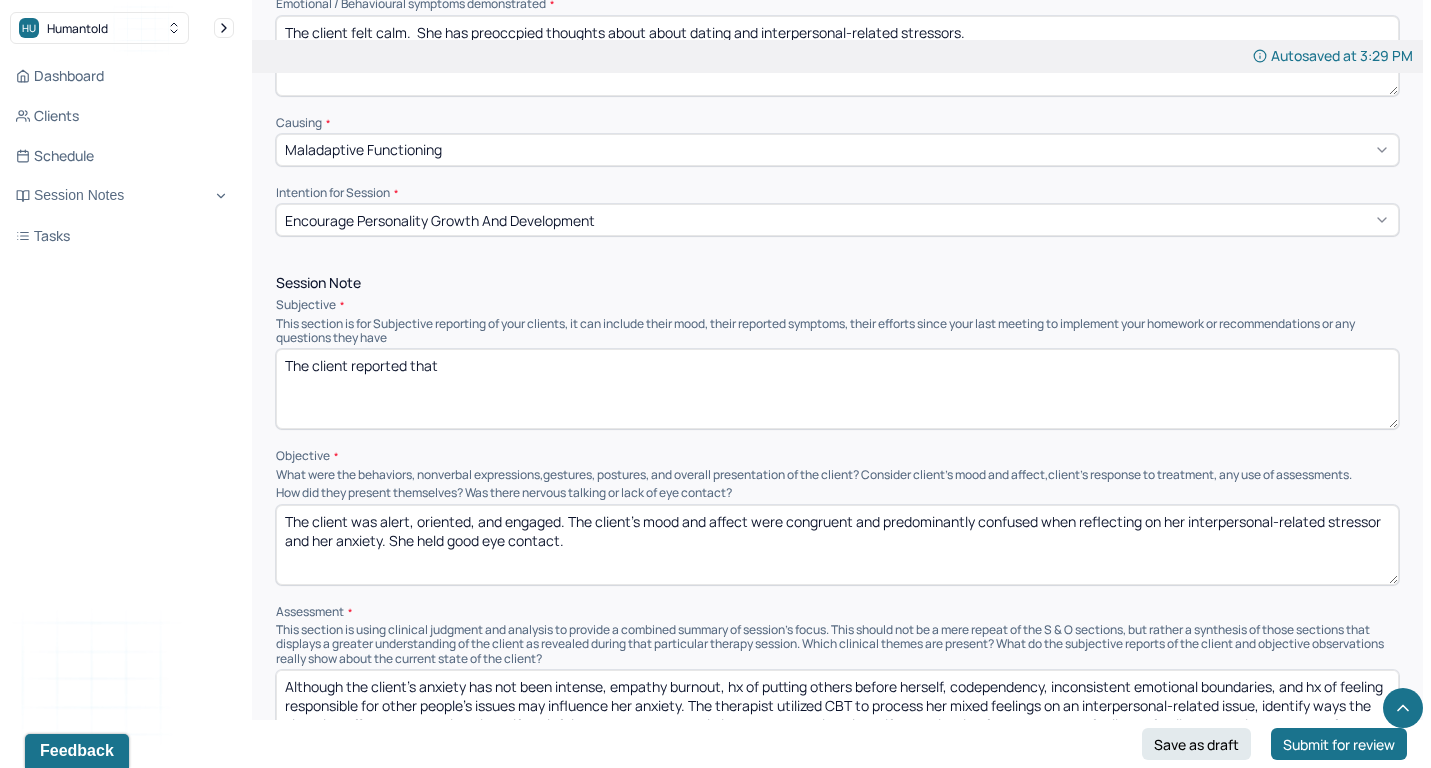 click on "The client reported that" at bounding box center (837, 389) 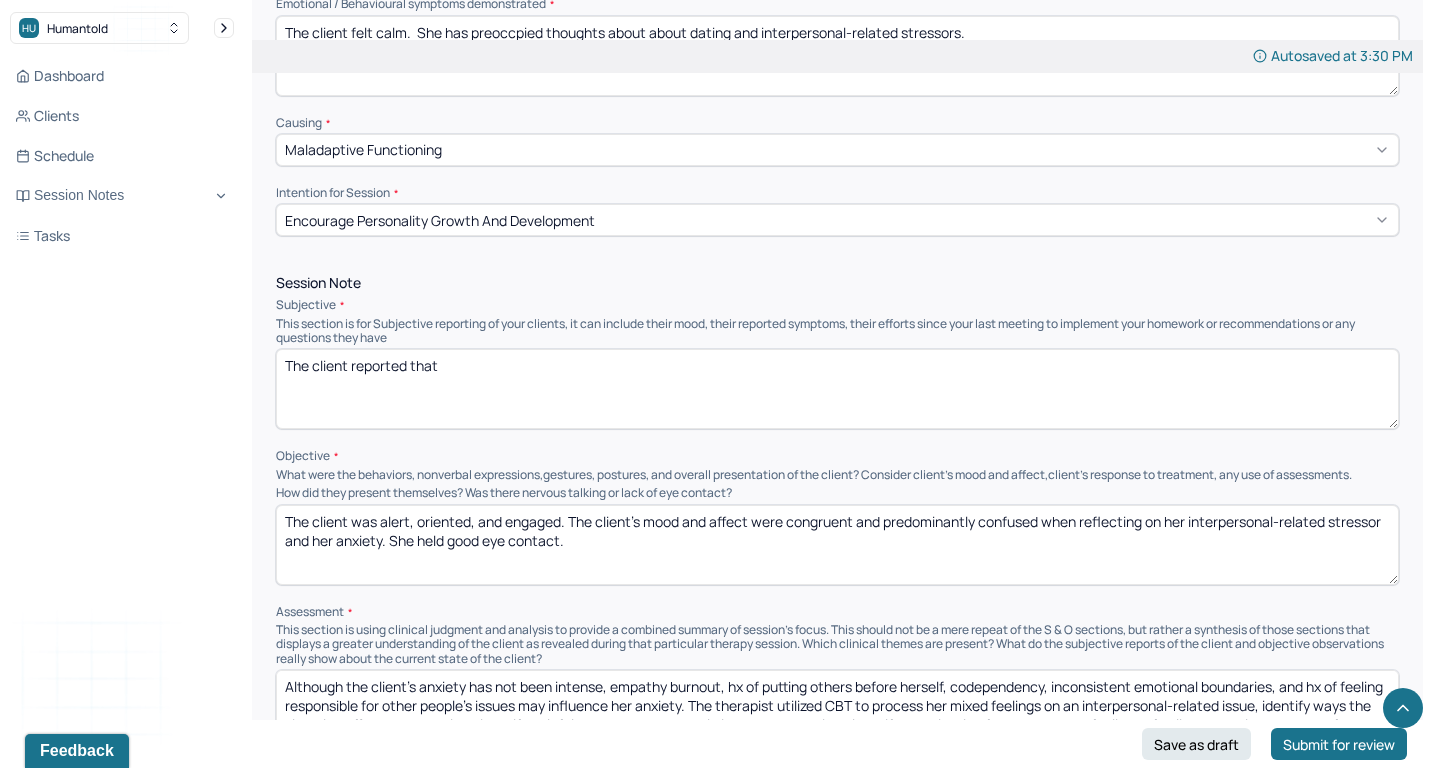 paste on "feeling surprised by how much her friendship dynamic had changed once she started focusing on herself. She expressed wanting to understand the balance between self-preservation vs. being selfish when navigating her friendships. The client also reported feeling worried about how to approach dating again after feeling concerned that she may self-sabotage potential relationships or be unrealistic." 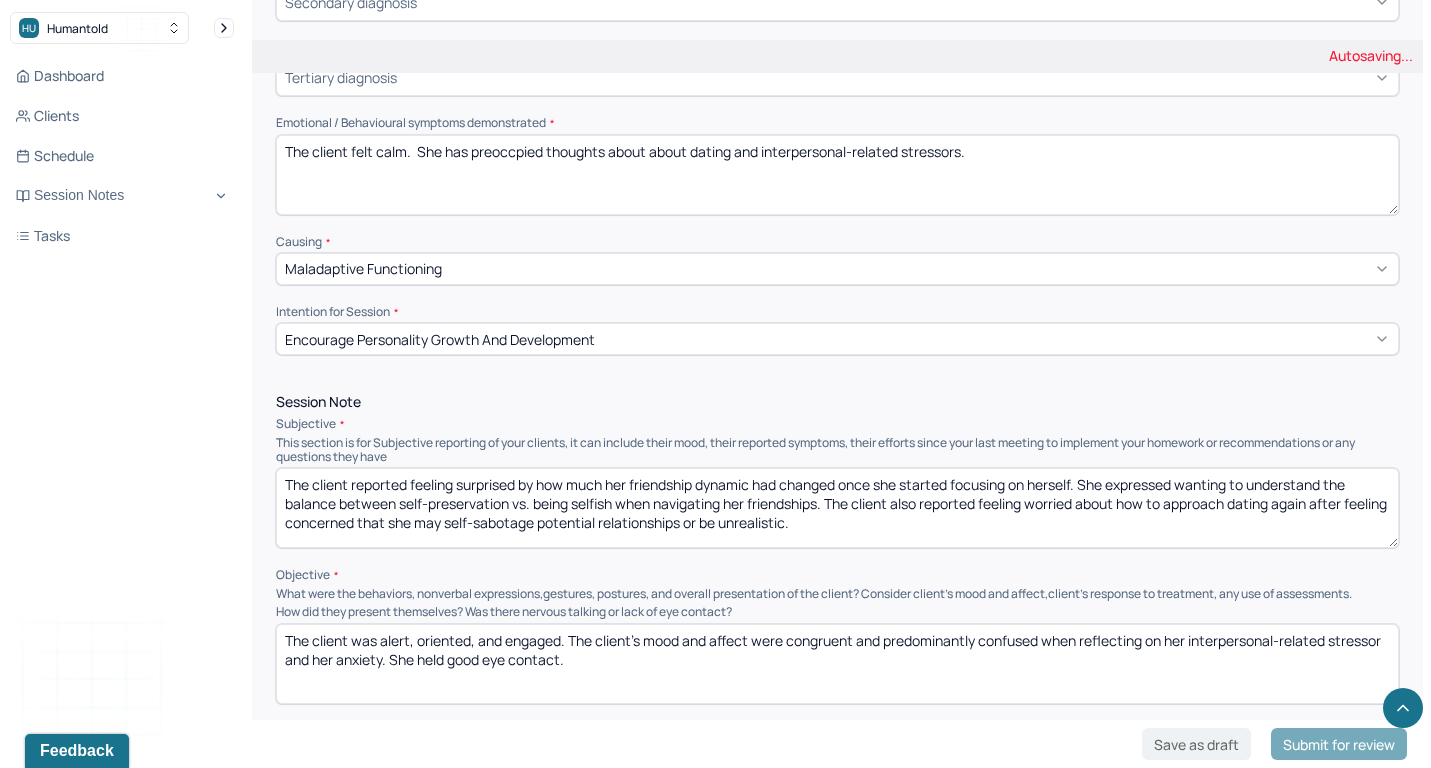 scroll, scrollTop: 622, scrollLeft: 1, axis: both 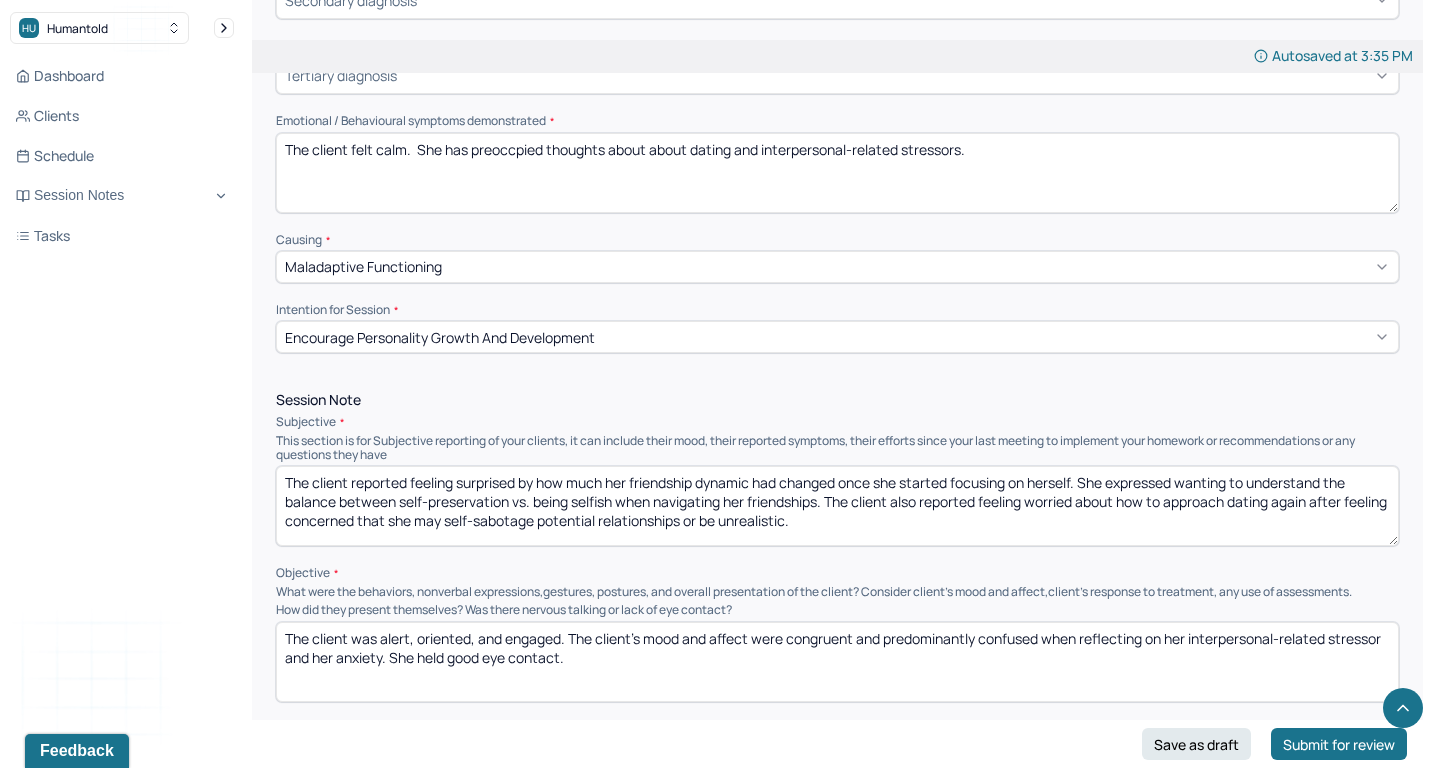 type on "The client reported feeling surprised by how much her friendship dynamic had changed once she started focusing on herself. She expressed wanting to understand the balance between self-preservation vs. being selfish when navigating her friendships. The client also reported feeling worried about how to approach dating again after feeling concerned that she may self-sabotage potential relationships or be unrealistic." 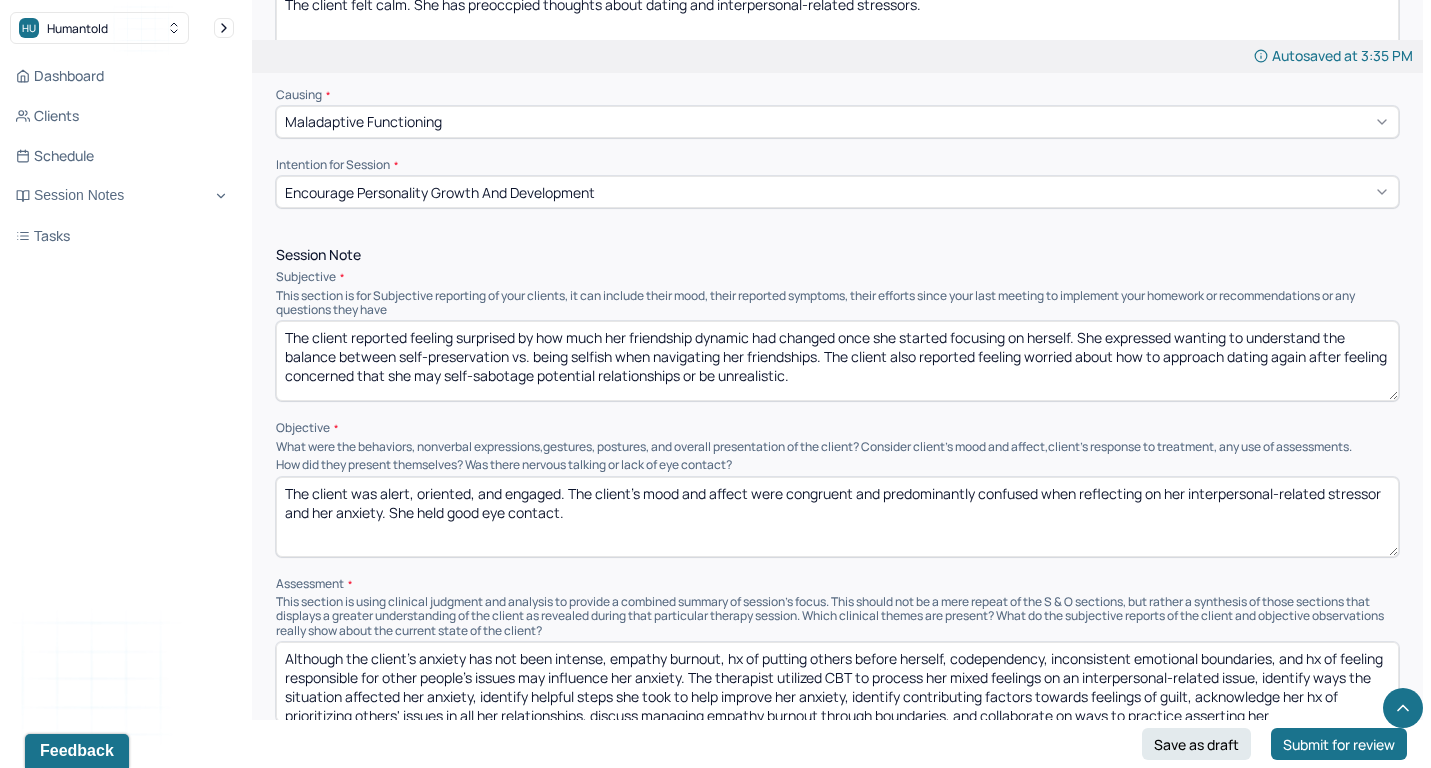 scroll, scrollTop: 810, scrollLeft: 0, axis: vertical 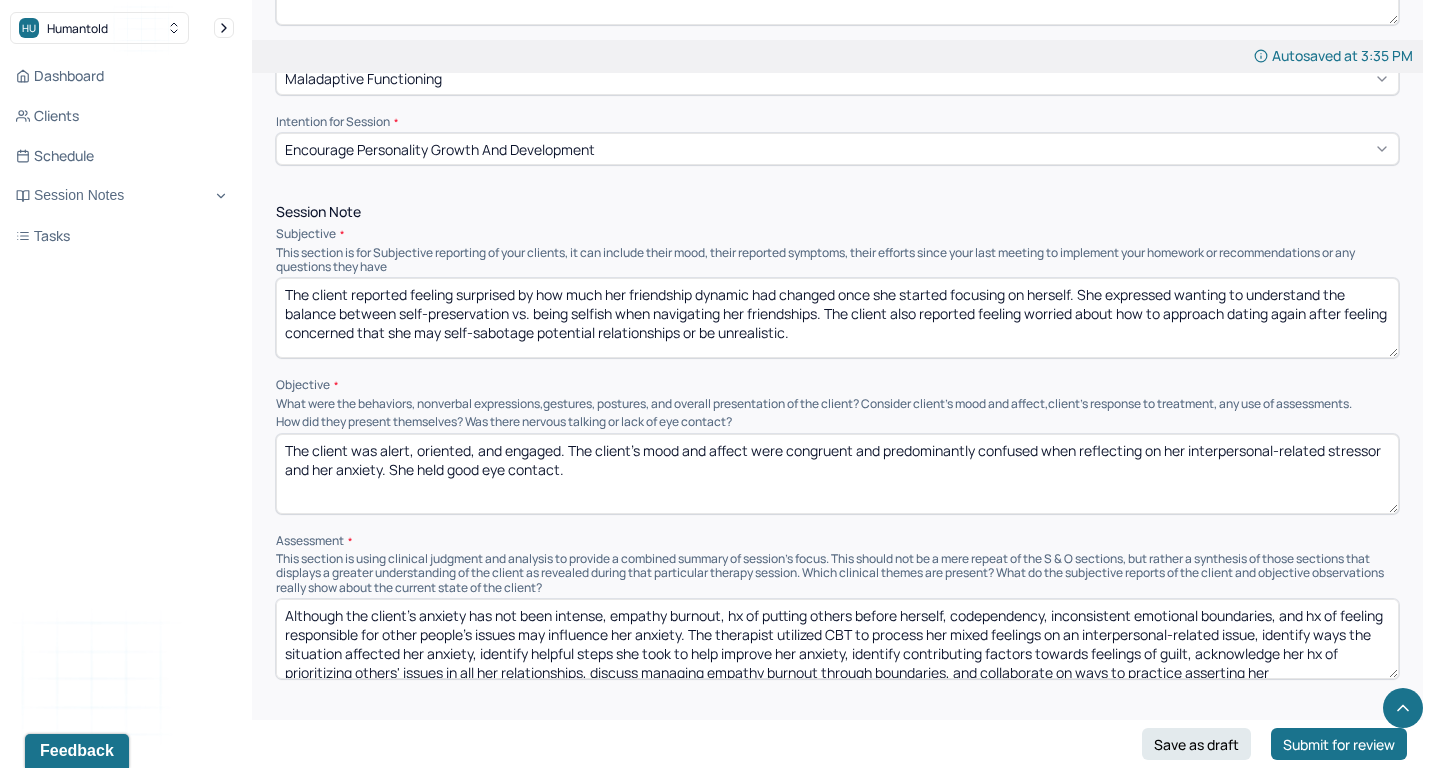 type on "The client felt calm. She has preoccpied thoughts about dating and interpersonal-related stressors." 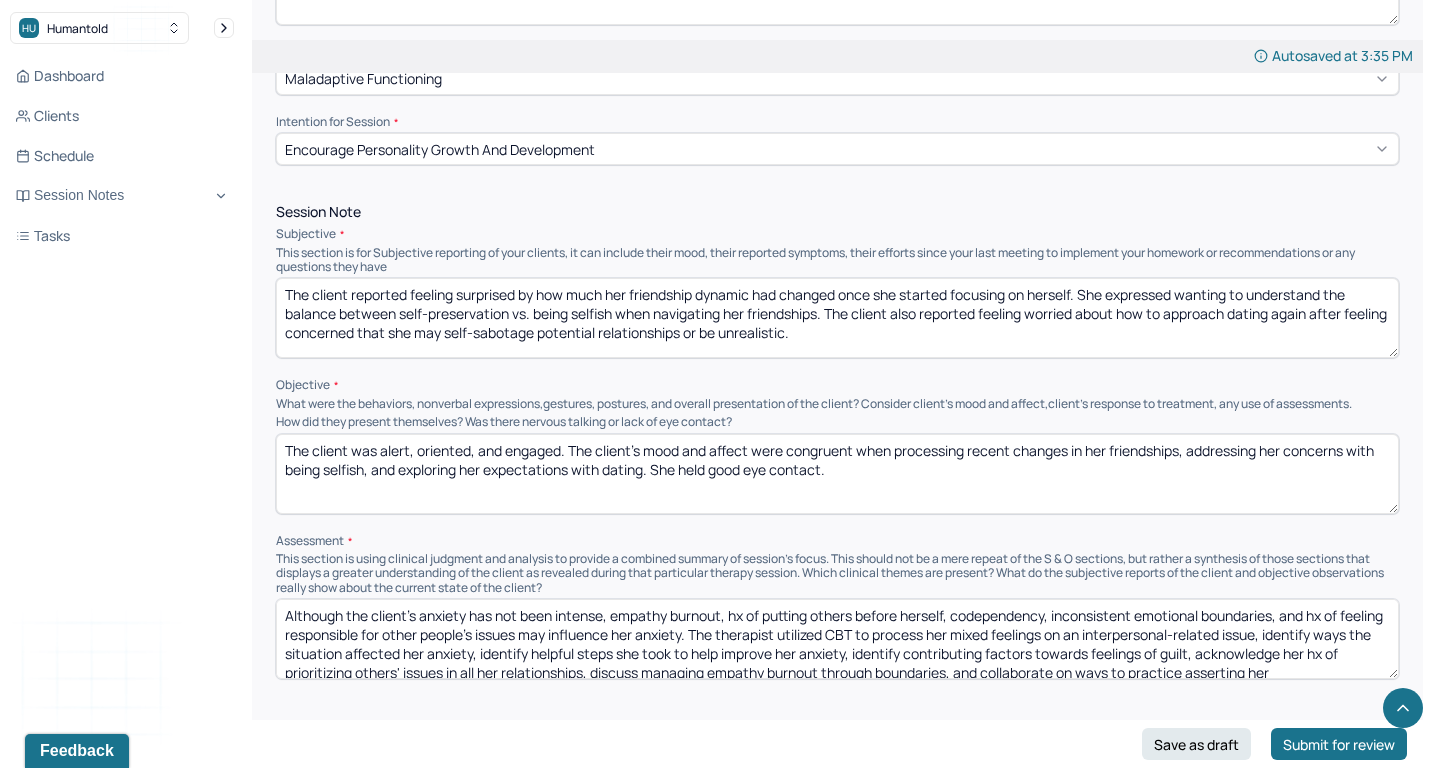type on "The client was alert, oriented, and engaged. The client’s mood and affect were congruent when processing recent changes in her friendships, addressing her concerns with being selfish, and exploring her expectations with dating. She held good eye contact." 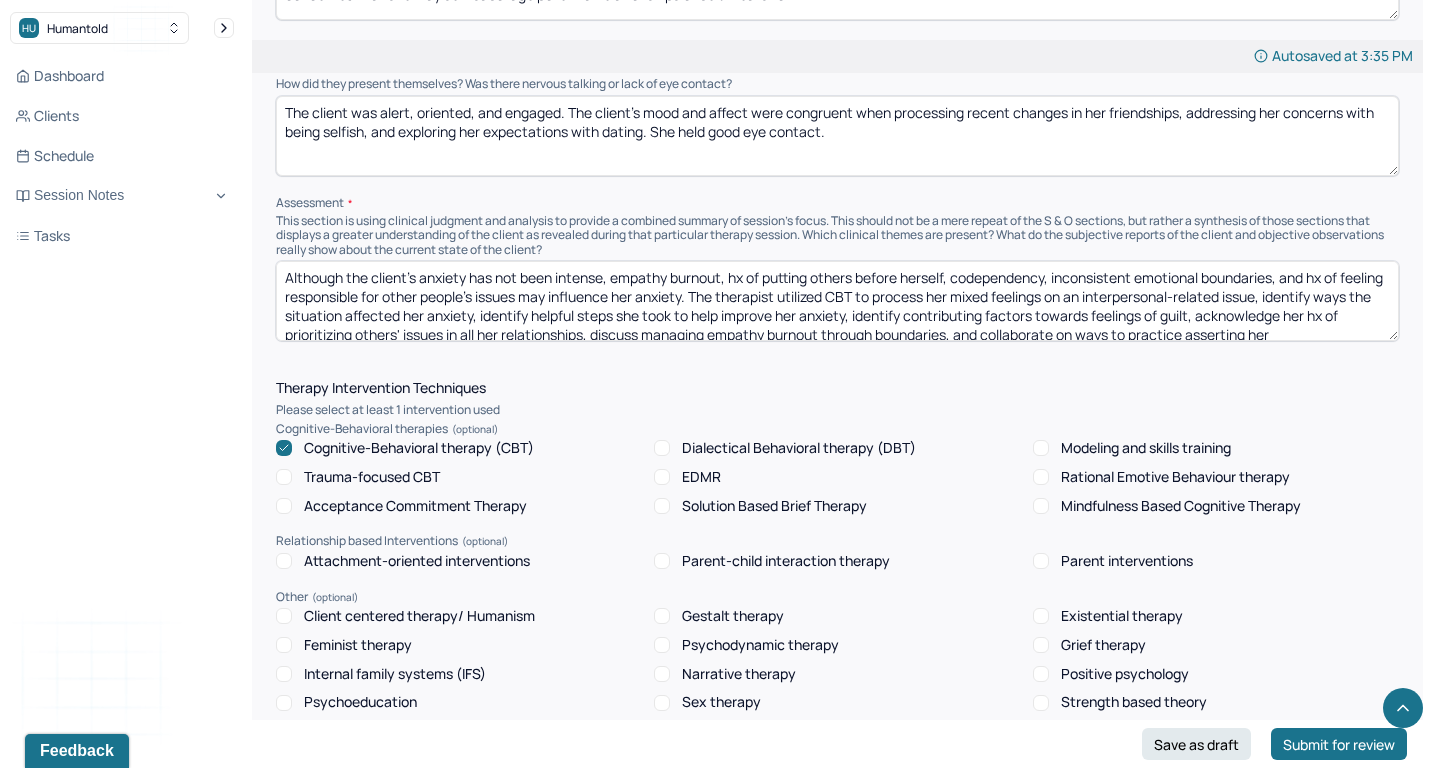 scroll, scrollTop: 1153, scrollLeft: 0, axis: vertical 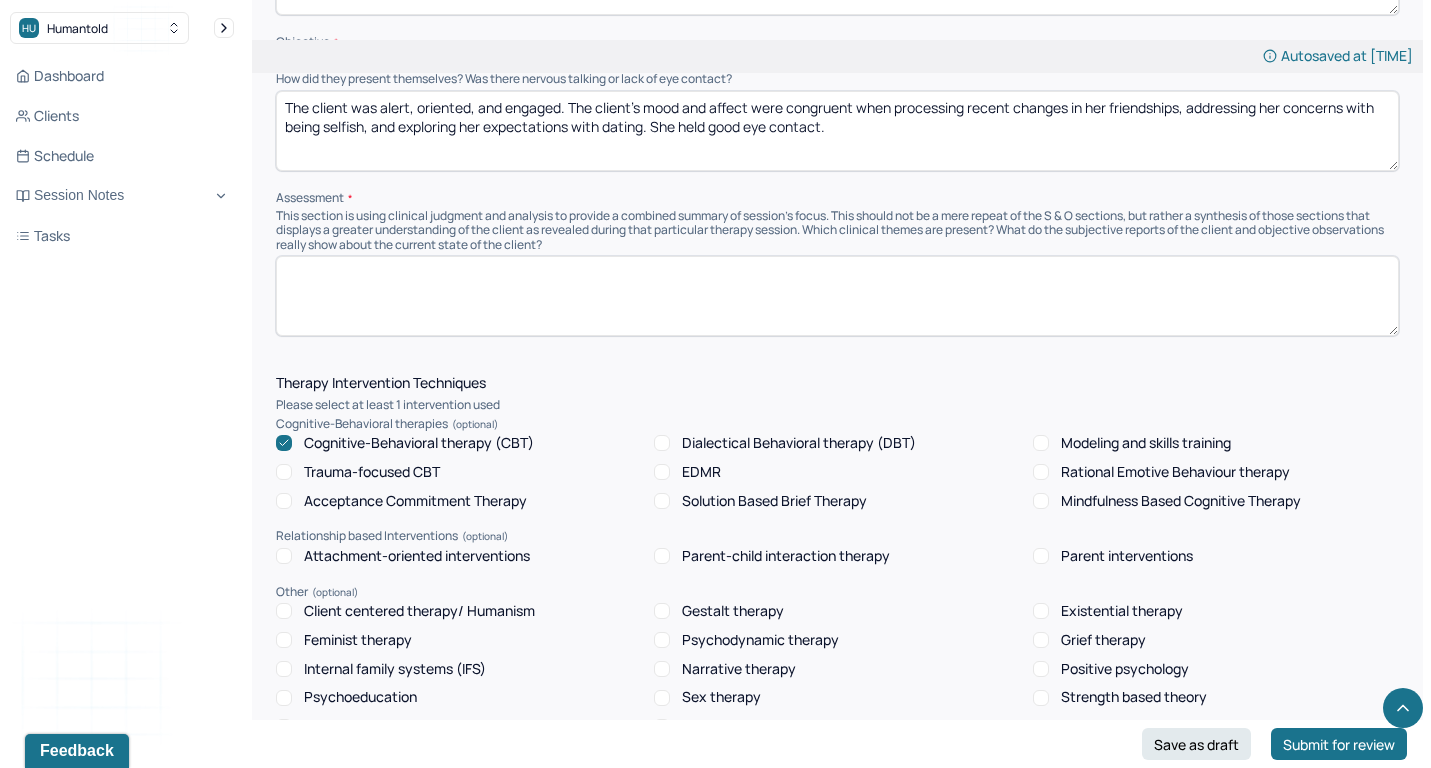 paste on "Although the client's anxiety has not been intense, overthinking, guilt, concerns with being misperceived, people-pleasing tendencies, and naviagting dating may influence her anxiety. The therapist utilized CBT to process recent changes in her friendships, explore her concerns with being perceived as selfish, challenge maladaptive thought processes, discuss ways boundaries/expectations change over time, acknowledge ways her upbringing influences her people-pleasing tendencies, collaborate on ways to communicate her expectations, explore her dating concerns, identfy her core needs in romantic realtionships, discuss being mindful of her values vs. expectations, and collaborate on ways to approach romantic interest." 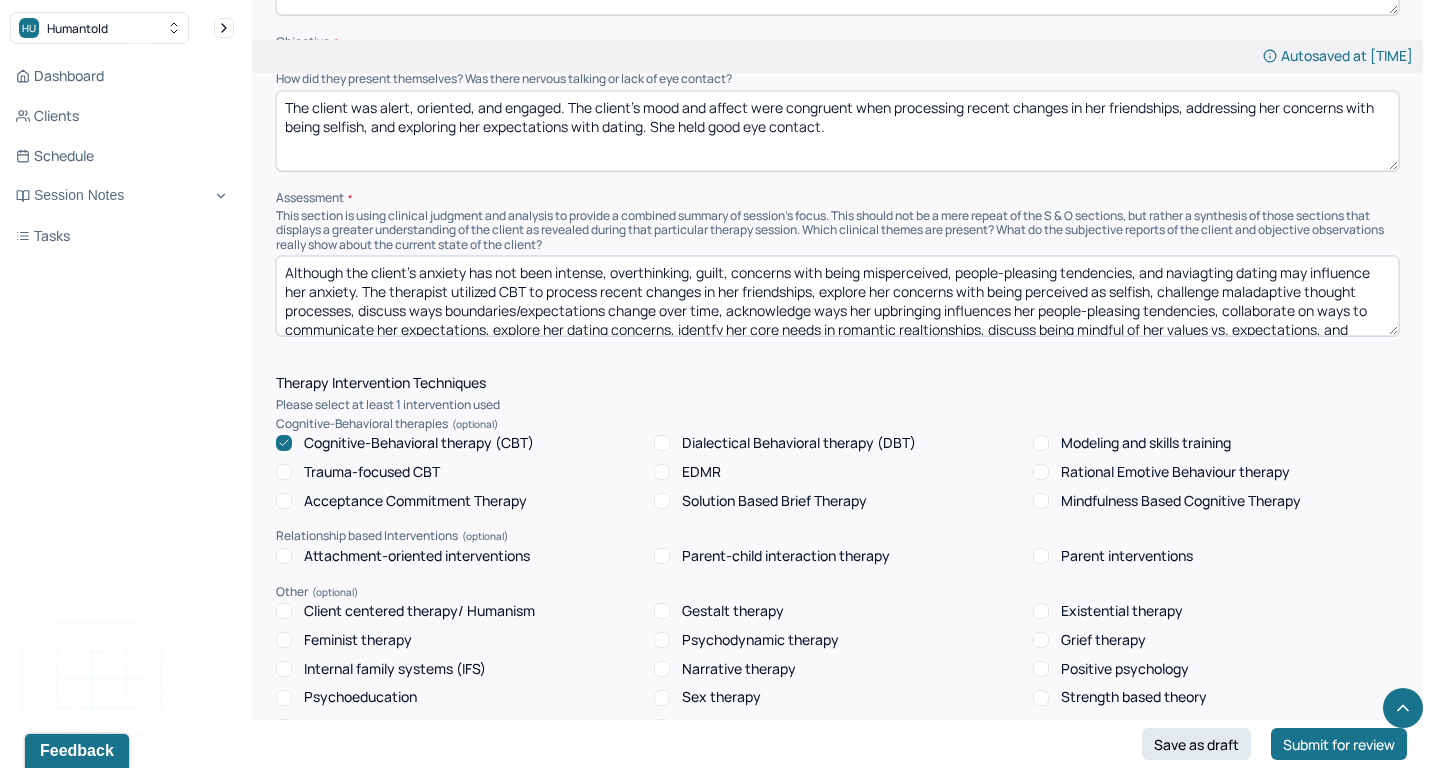 scroll, scrollTop: 28, scrollLeft: 0, axis: vertical 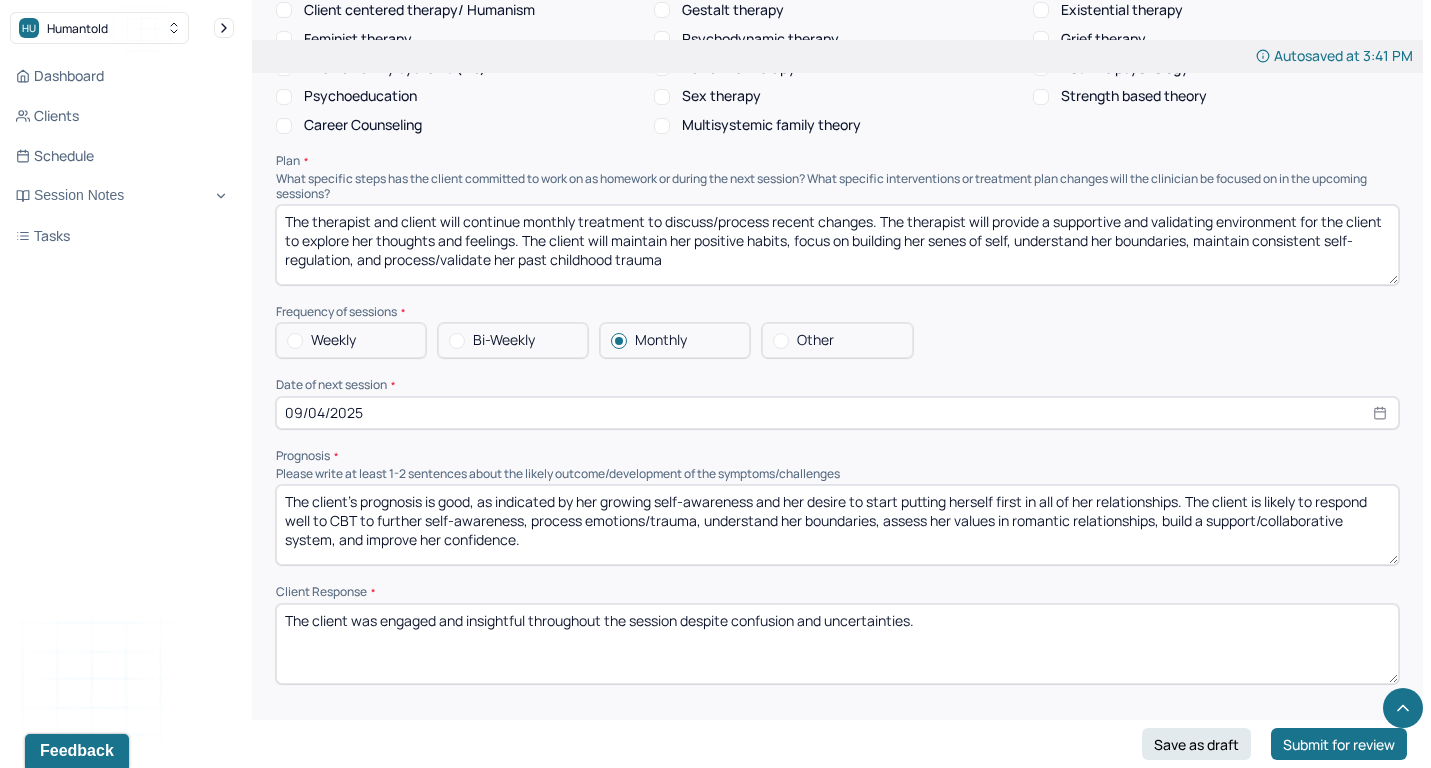 type on "Although the client's anxiety has not been intense, overthinking, guilt, concerns with being misperceived, people-pleasing tendencies, and naviagting dating may influence her anxiety. The therapist utilized CBT to process recent changes in her friendships, explore her concerns with being perceived as selfish, challenge maladaptive thought processes, discuss ways boundaries/expectations change over time, acknowledge ways her upbringing influences her people-pleasing tendencies, collaborate on ways to communicate her expectations, explore her dating concerns, identfy her core needs in romantic realtionships, discuss being mindful of her values vs. expectations, and collaborate on ways to approach romantic interest." 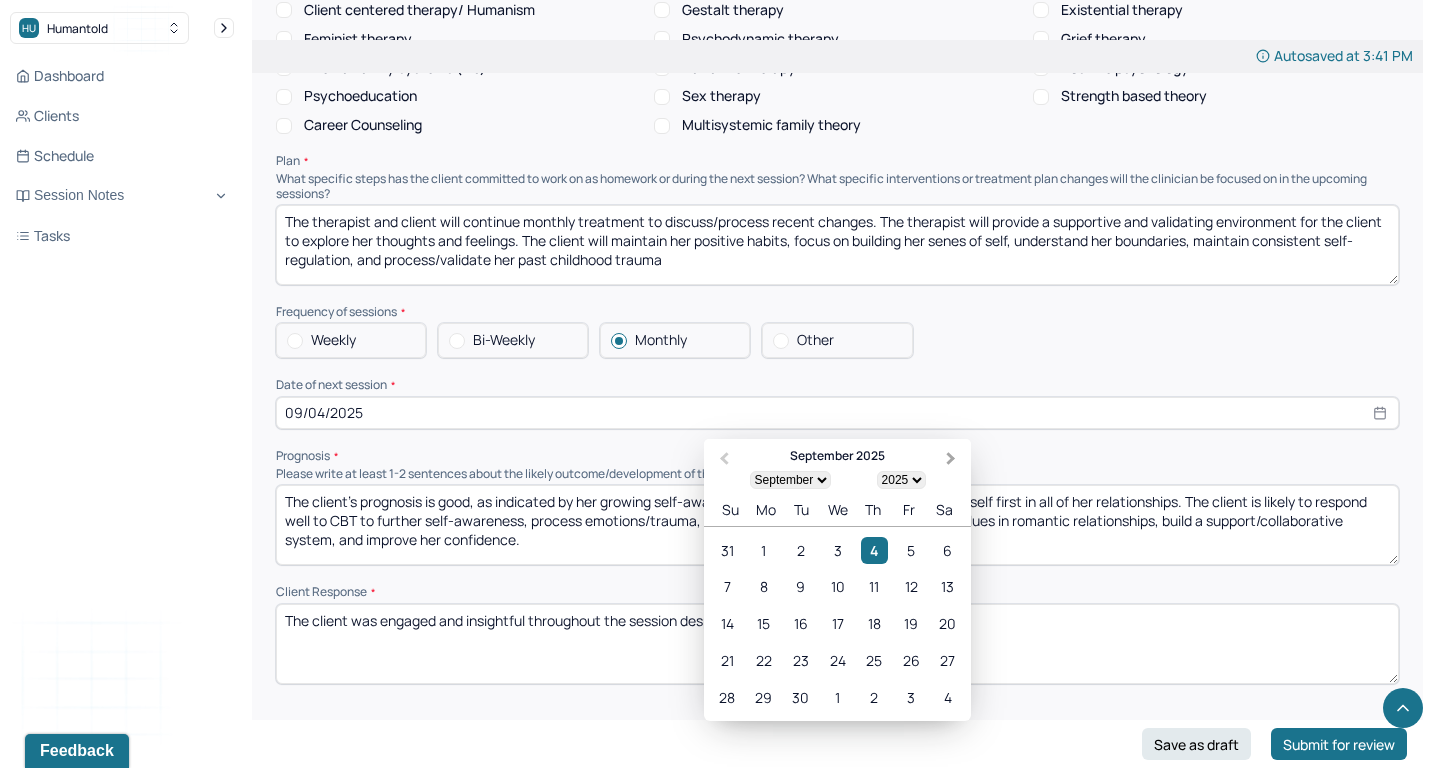 click on "Next Month" at bounding box center [951, 458] 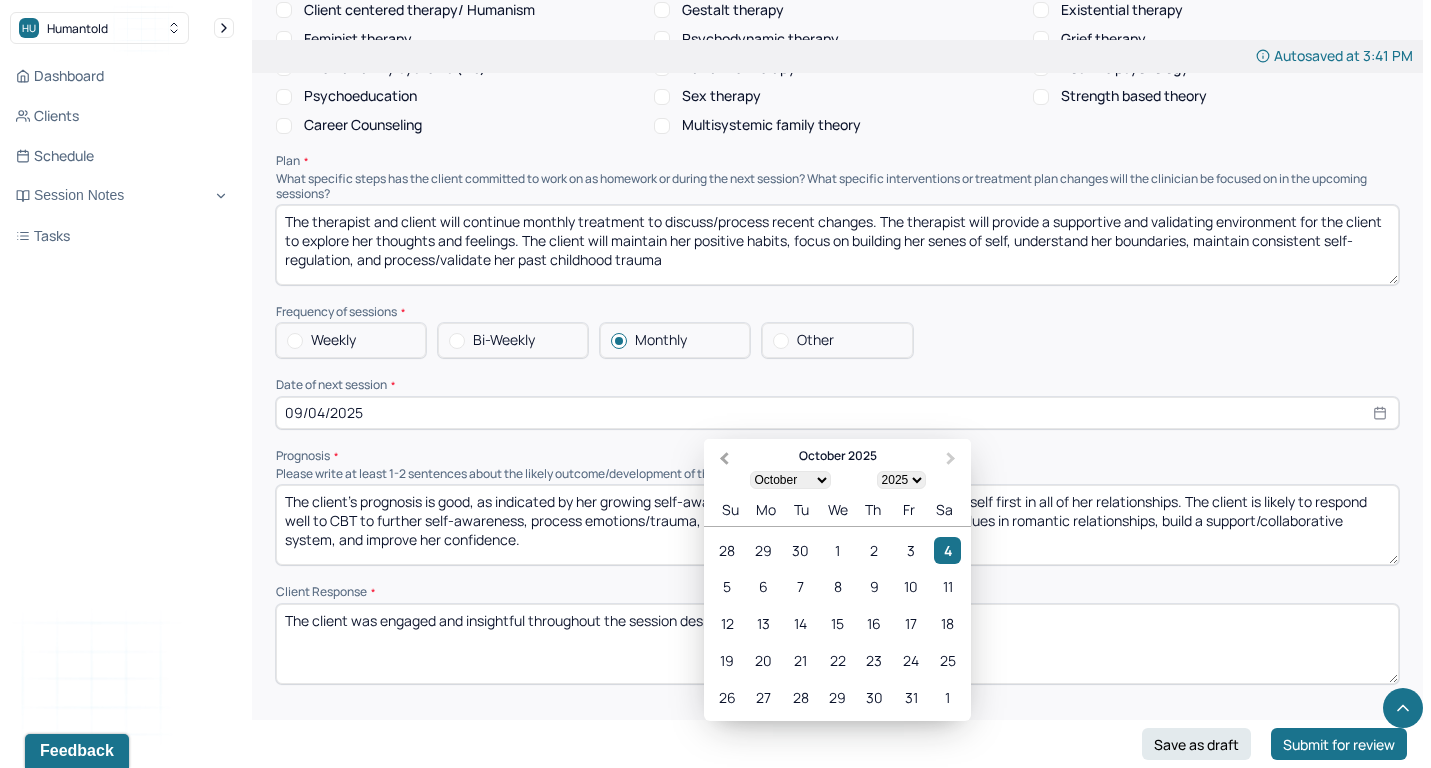 click on "Previous Month" at bounding box center (722, 460) 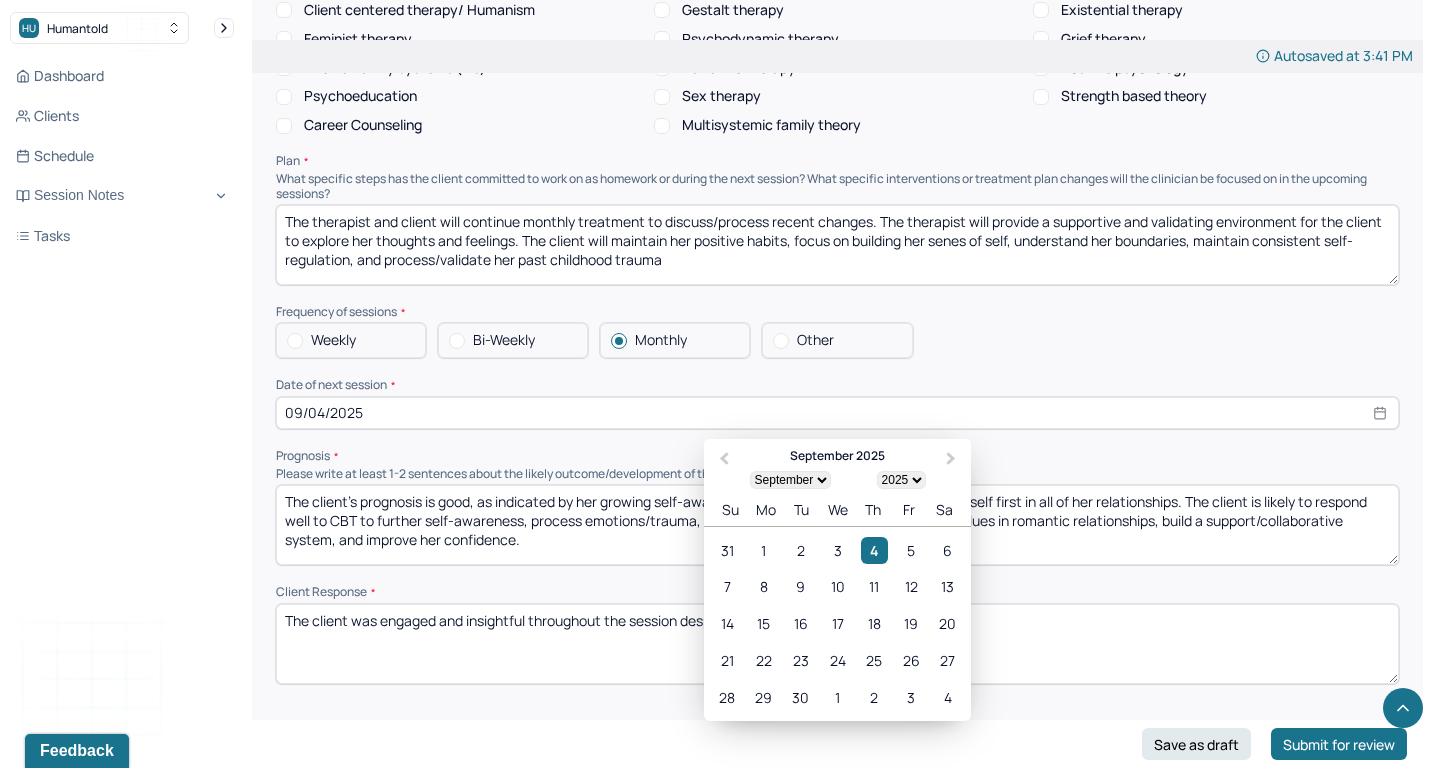 click on "Therapy Intervention Techniques Please select at least 1 intervention used Cognitive-Behavioral therapies Cognitive-Behavioral therapy (CBT) Dialectical Behavioral therapy (DBT) Modeling and skills training Trauma-focused CBT EDMR Rational Emotive Behaviour therapy Acceptance Commitment Therapy Solution Based Brief Therapy Mindfulness Based Cognitive Therapy Relationship based Interventions Attachment-oriented interventions Parent-child interaction therapy Parent interventions Other Client centered therapy/ Humanism Gestalt therapy Existential therapy Feminist therapy Psychodynamic therapy Grief therapy Internal family systems (IFS) Narrative therapy Positive psychology Psychoeducation Sex therapy Strength based theory Career Counseling Multisystemic family theory Plan What specific steps has the client committed to work on as homework or during the next session? What specific interventions or treatment plan changes will the clinician be focused on in the upcoming sessions? Frequency of sessions Weekly Other" at bounding box center (837, 229) 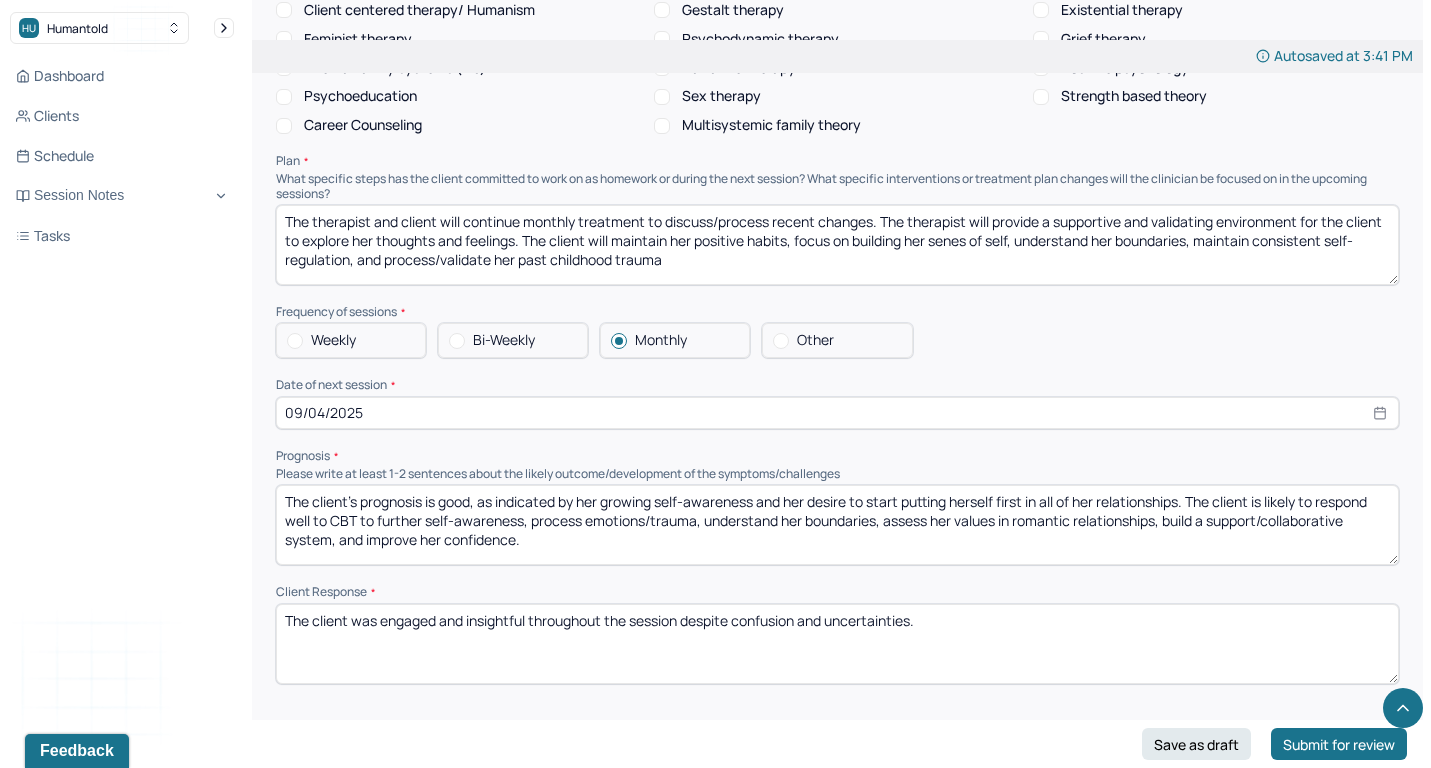 click on "The client’s prognosis is good, as indicated by her growing self-awareness and her desire to start putting herself first in all of her relationships. The client is likely to respond well to CBT to further self-awareness, process emotions/trauma, understand her boundaries, assess her values in romantic relationships, build a support/collaborative system, and improve her confidence." at bounding box center [837, 525] 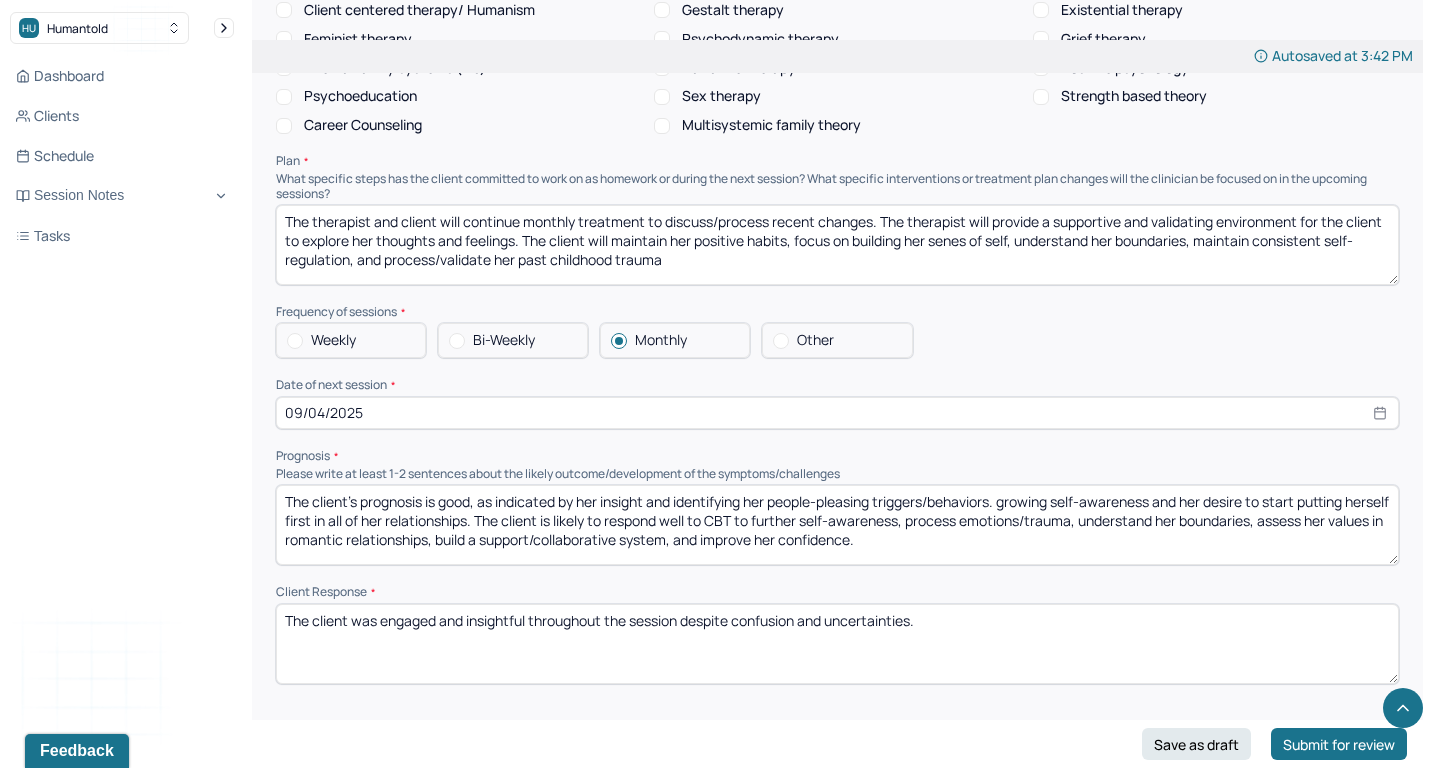 drag, startPoint x: 1010, startPoint y: 473, endPoint x: 520, endPoint y: 494, distance: 490.4498 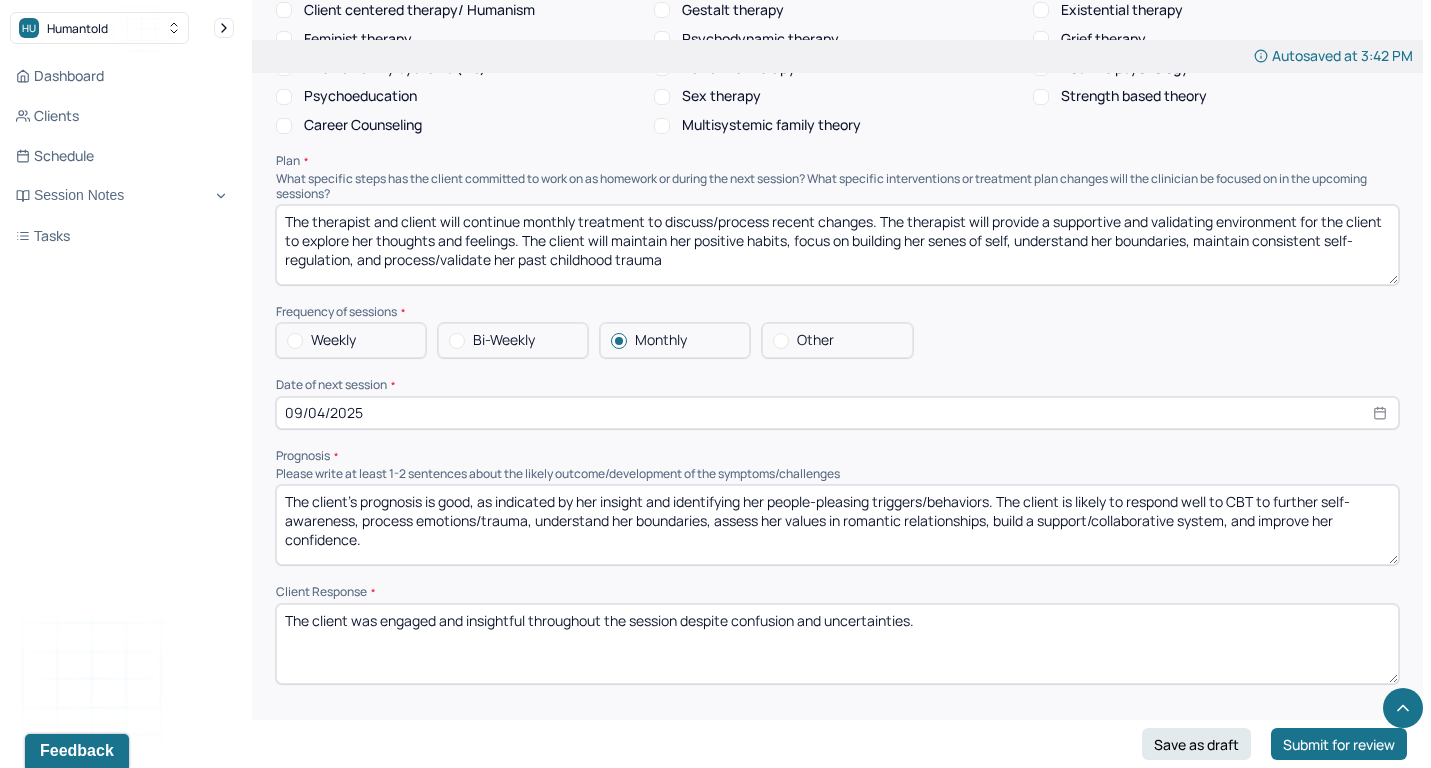 click on "The client’s prognosis is good, as indicated by her insight and identifying her people-pleasing triggers/behaviors. The client is likely to respond well to CBT to further self-awareness, process emotions/trauma, understand her boundaries, assess her values in romantic relationships, build a support/collaborative system, and improve her confidence." at bounding box center [837, 525] 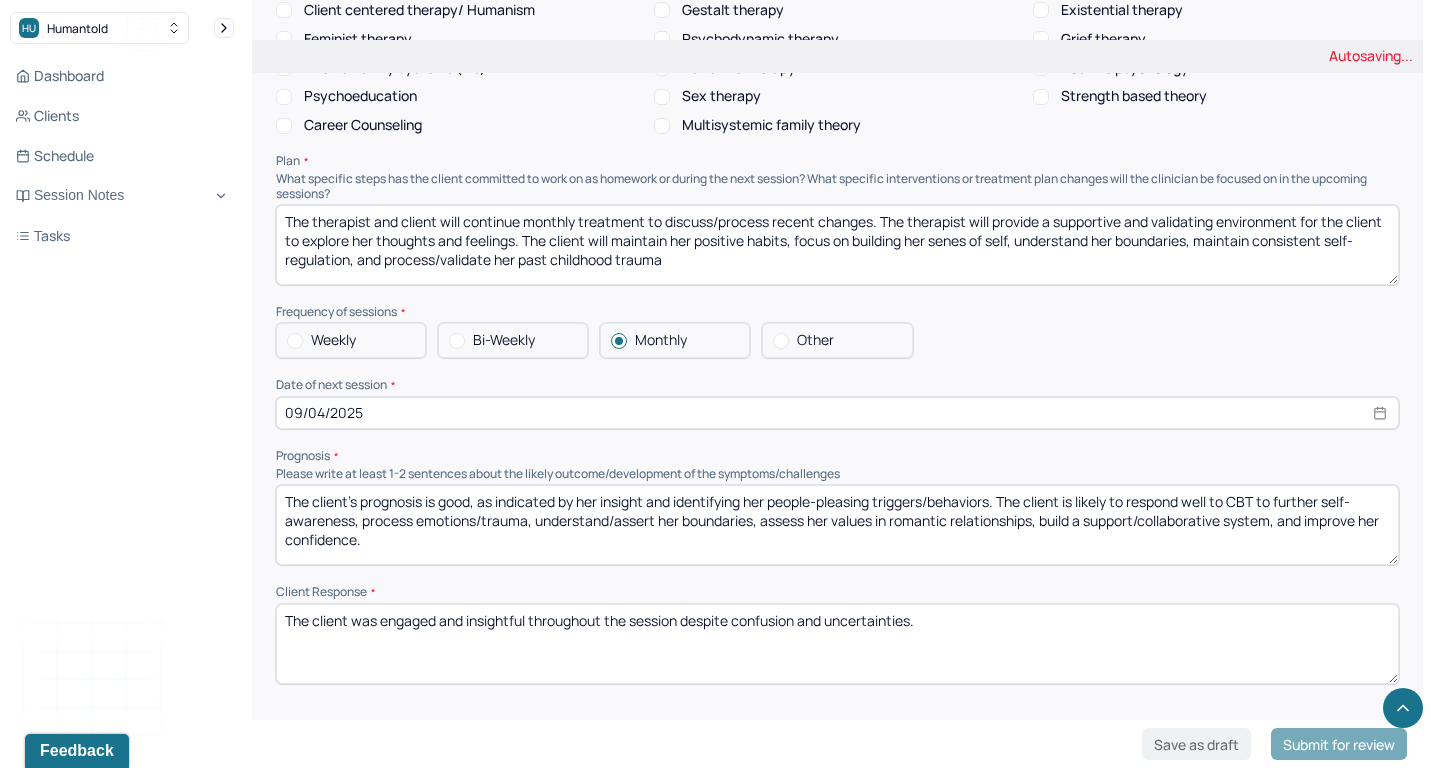 click on "The client’s prognosis is good, as indicated by her insight and identifying her people-pleasing triggers/behaviors. The client is likely to respond well to CBT to further self-awareness, process emotions/trauma, understand her boundaries, assess her values in romantic relationships, build a support/collaborative system, and improve her confidence." at bounding box center (837, 525) 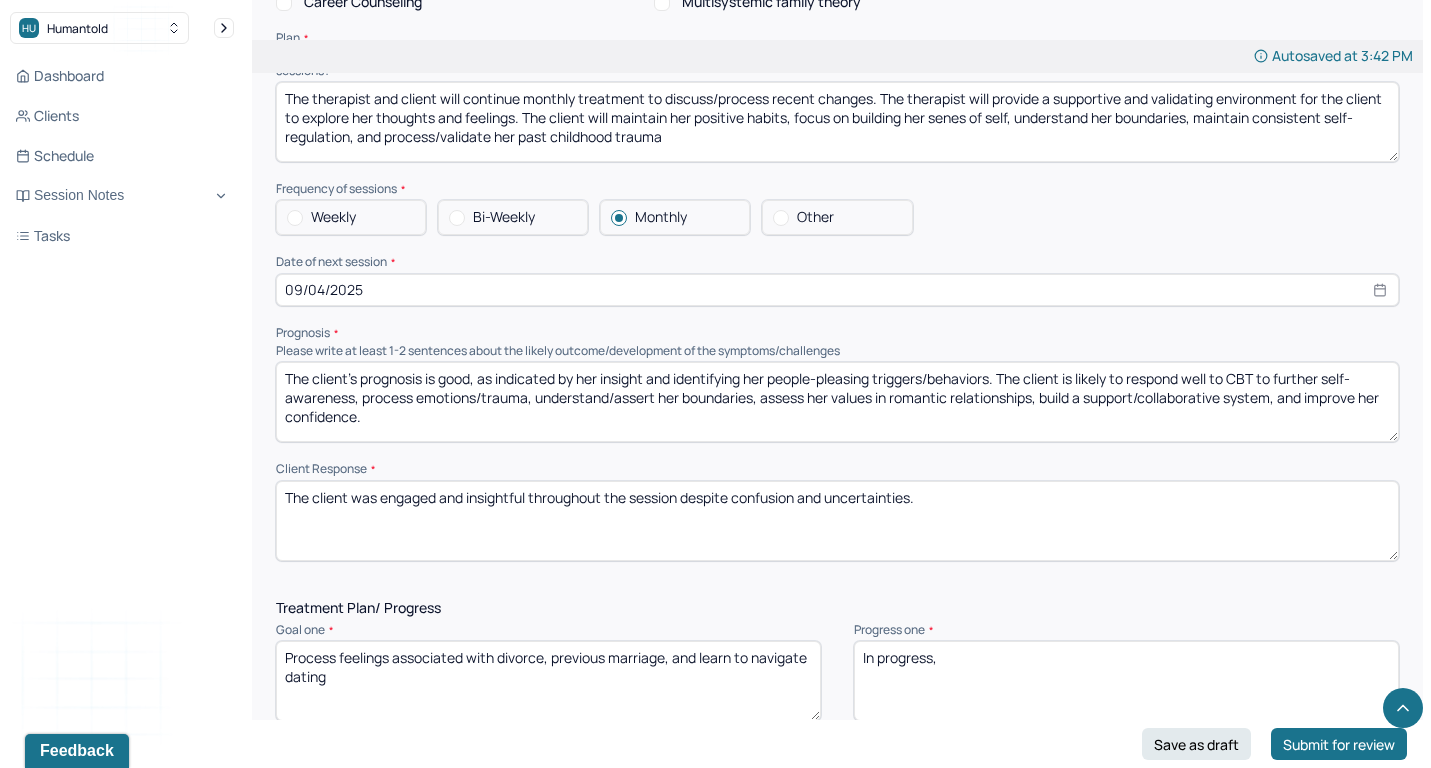 scroll, scrollTop: 1892, scrollLeft: 0, axis: vertical 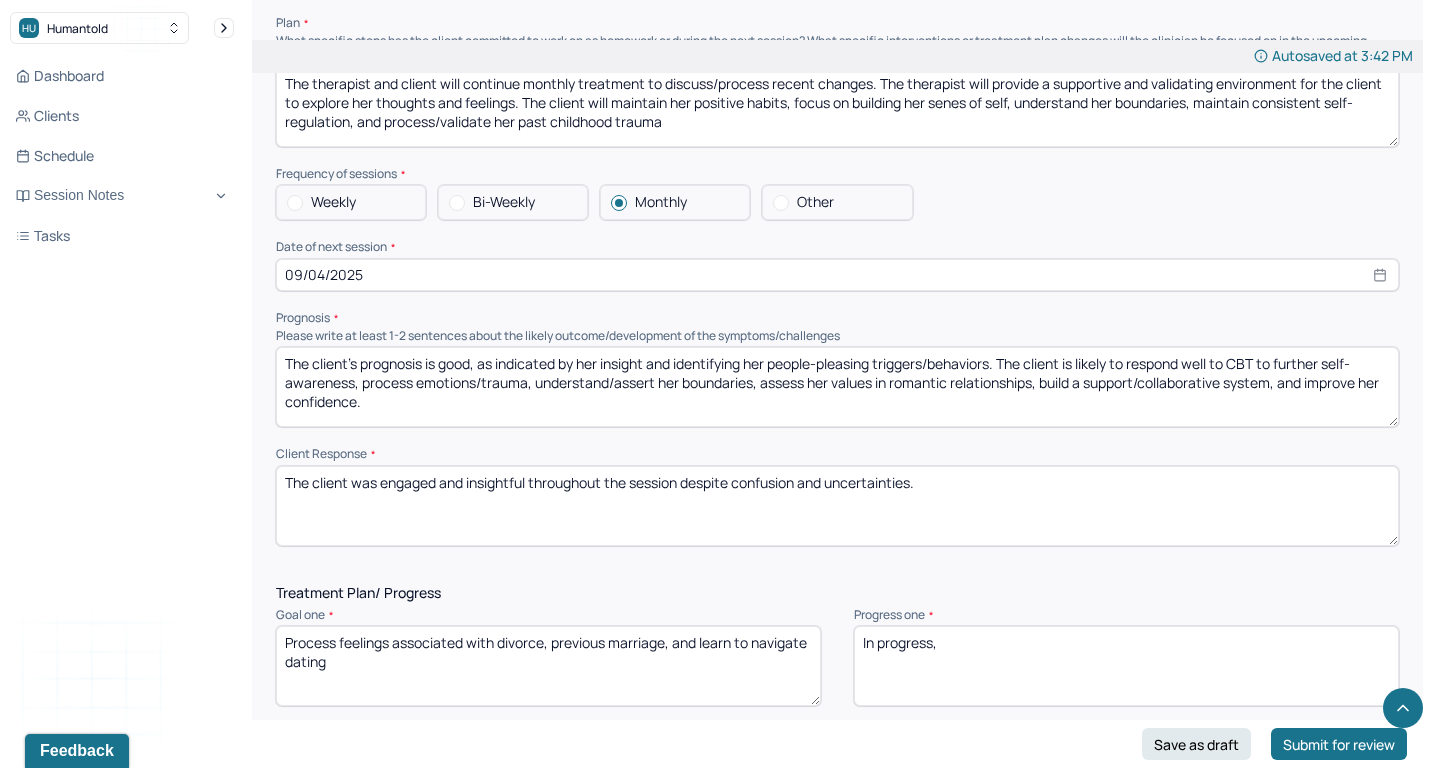 click on "The client’s prognosis is good, as indicated by her insight and identifying her people-pleasing triggers/behaviors. The client is likely to respond well to CBT to further self-awareness, process emotions/trauma, understand/assert her boundaries, assess her values in romantic relationships, build a support/collaborative system, and improve her confidence." at bounding box center [837, 387] 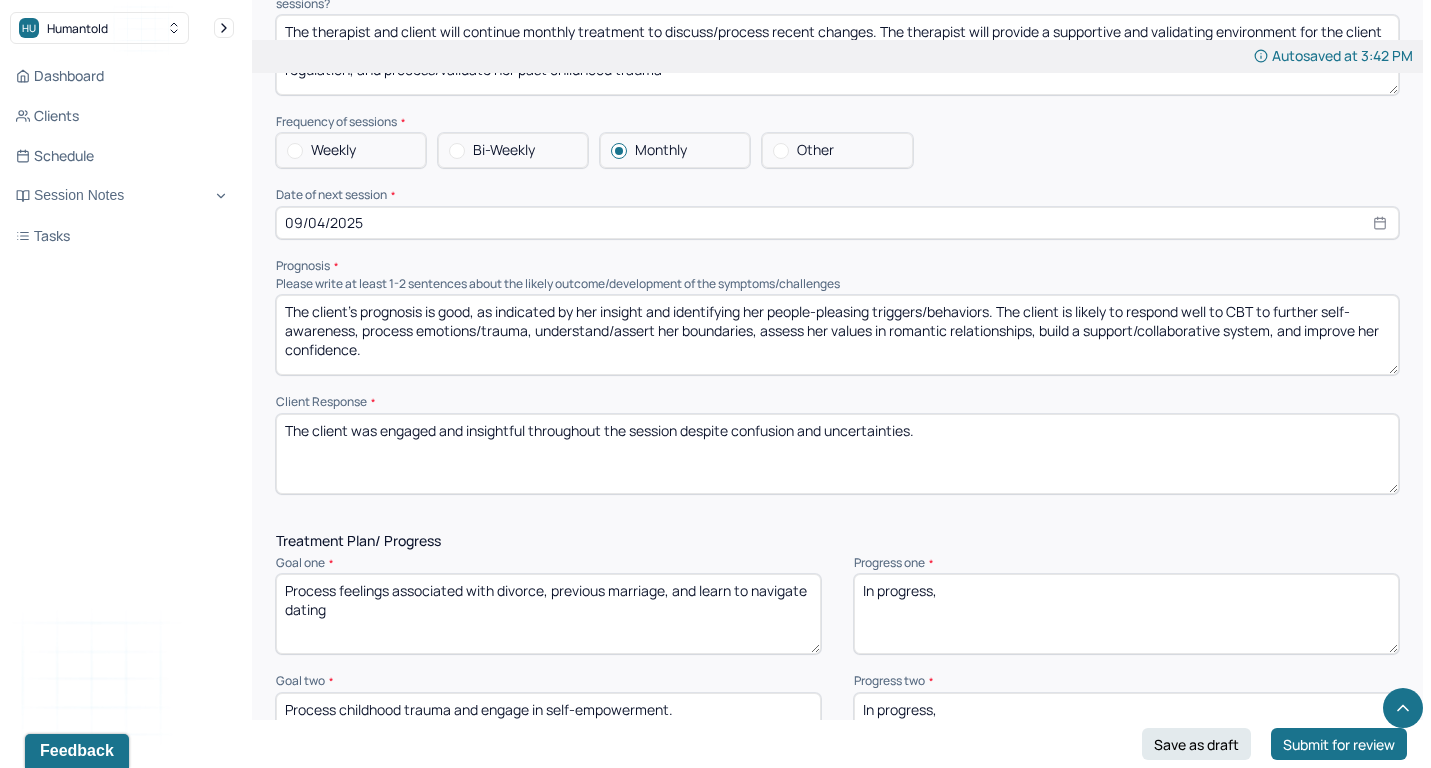 scroll, scrollTop: 1955, scrollLeft: 0, axis: vertical 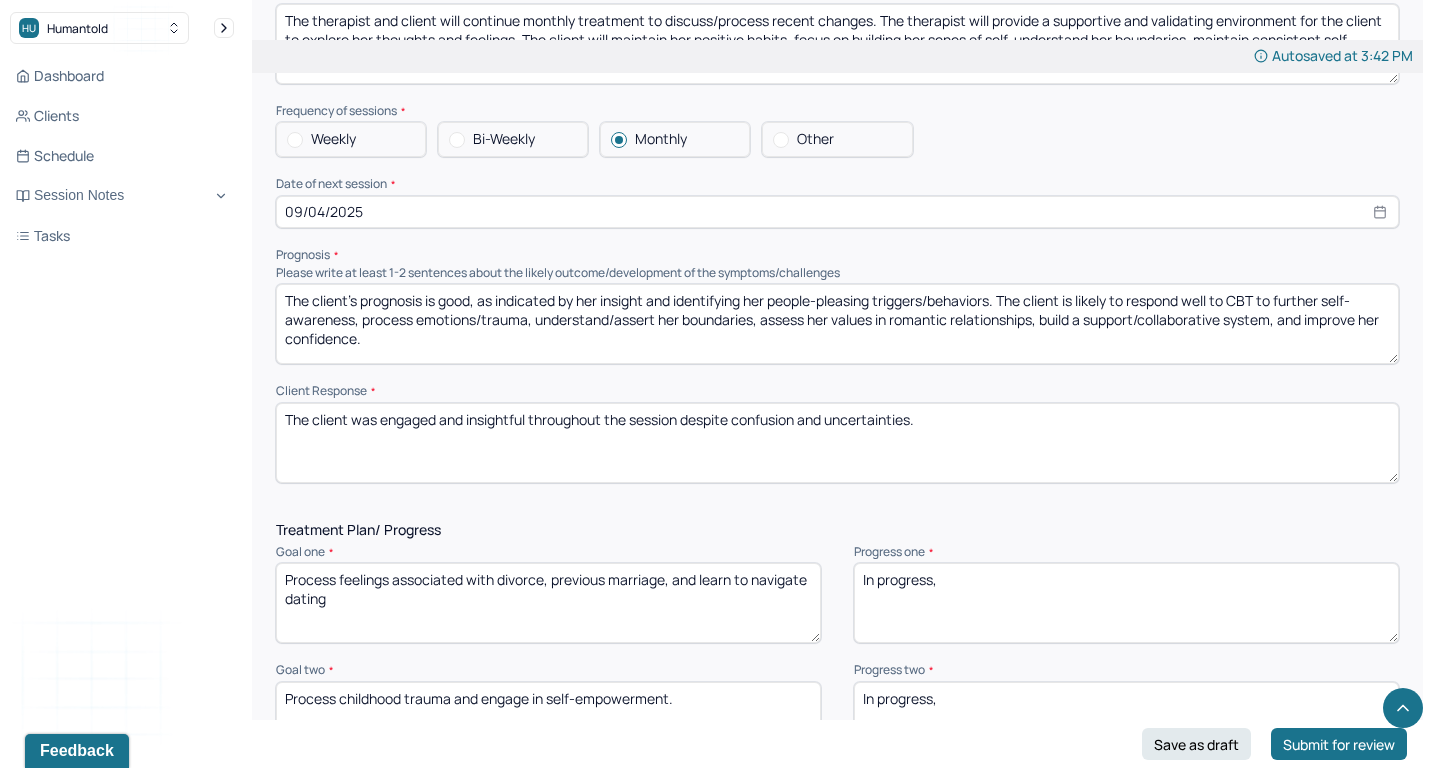 type on "The client’s prognosis is good, as indicated by her insight and identifying her people-pleasing triggers/behaviors. The client is likely to respond well to CBT to further self-awareness, process emotions/trauma, understand/assert her boundaries, assess her values in romantic relationships, build a support/collaborative system, and improve her confidence." 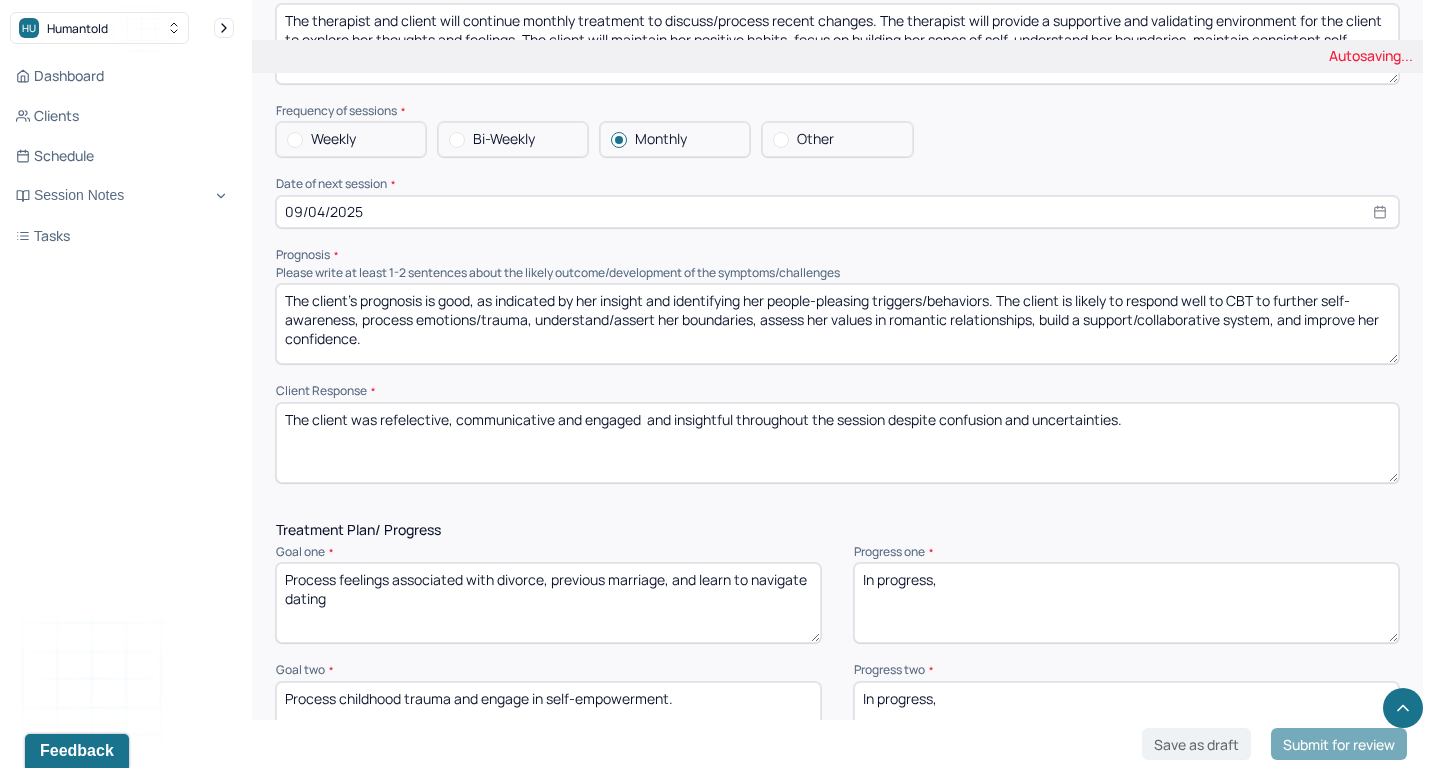 click on "The client was ref and insightful throughout the session despite confusion and uncertainties." at bounding box center [837, 443] 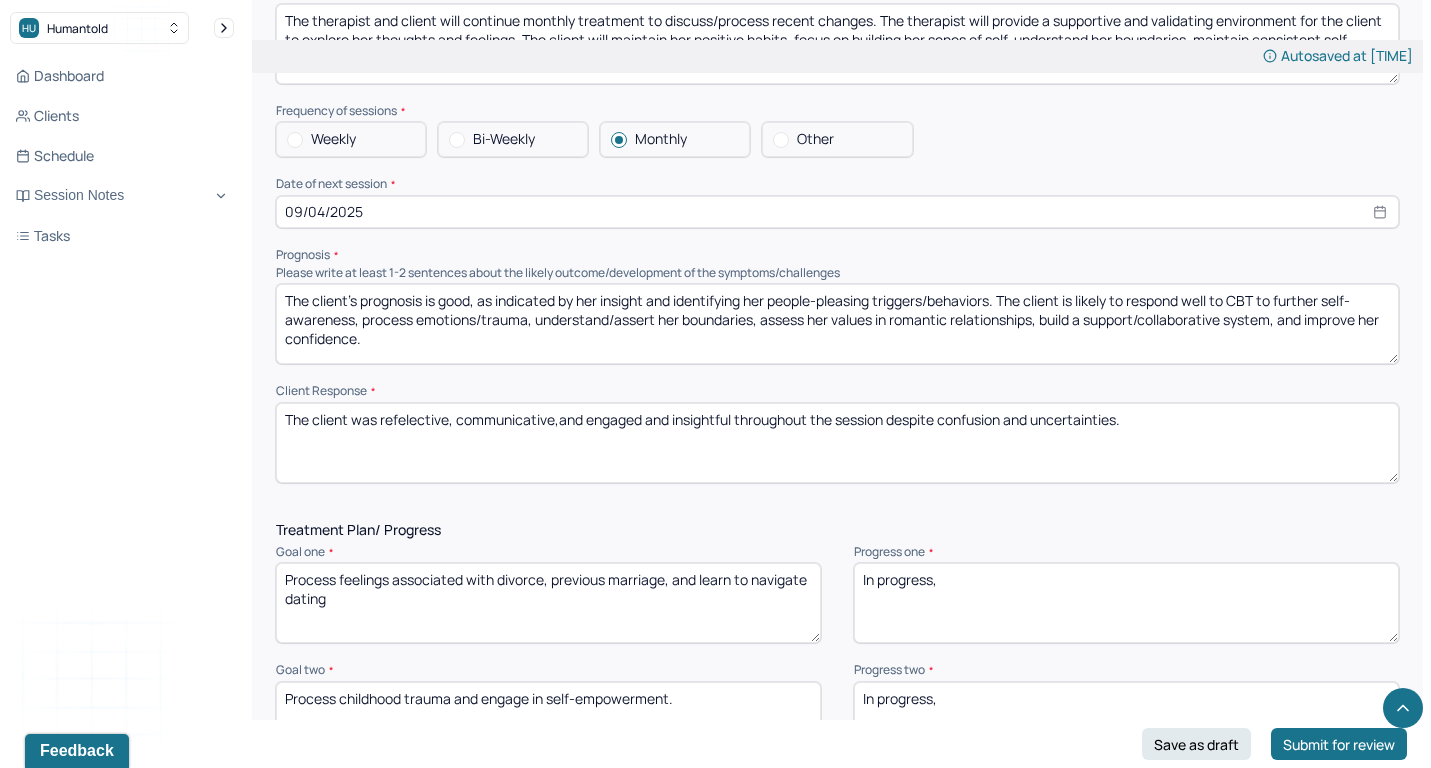click on "The client was refelective, communicative and engaged  and insightful throughout the session despite confusion and uncertainties." at bounding box center [837, 443] 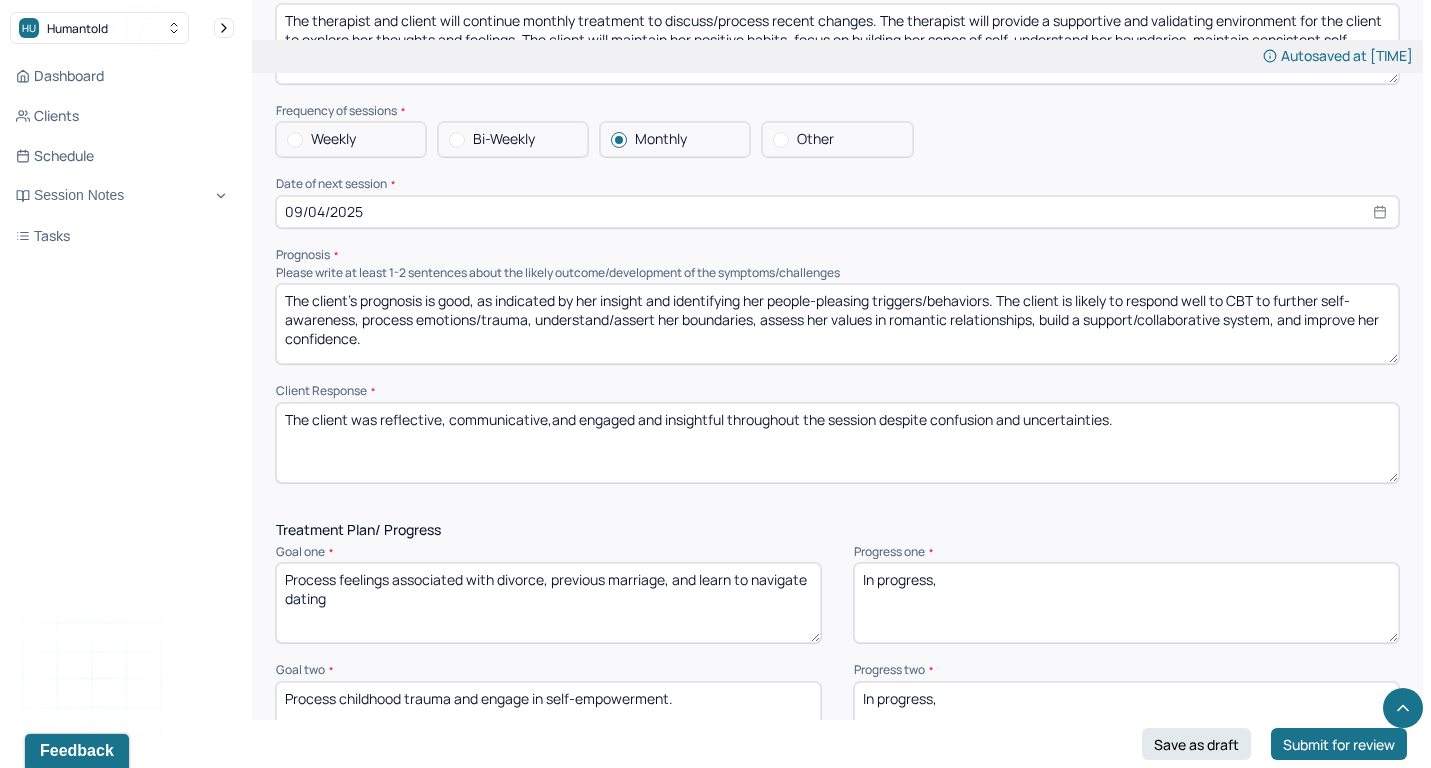 click on "The client was refelective, communicative,and engaged and insightful throughout the session despite confusion and uncertainties." at bounding box center [837, 443] 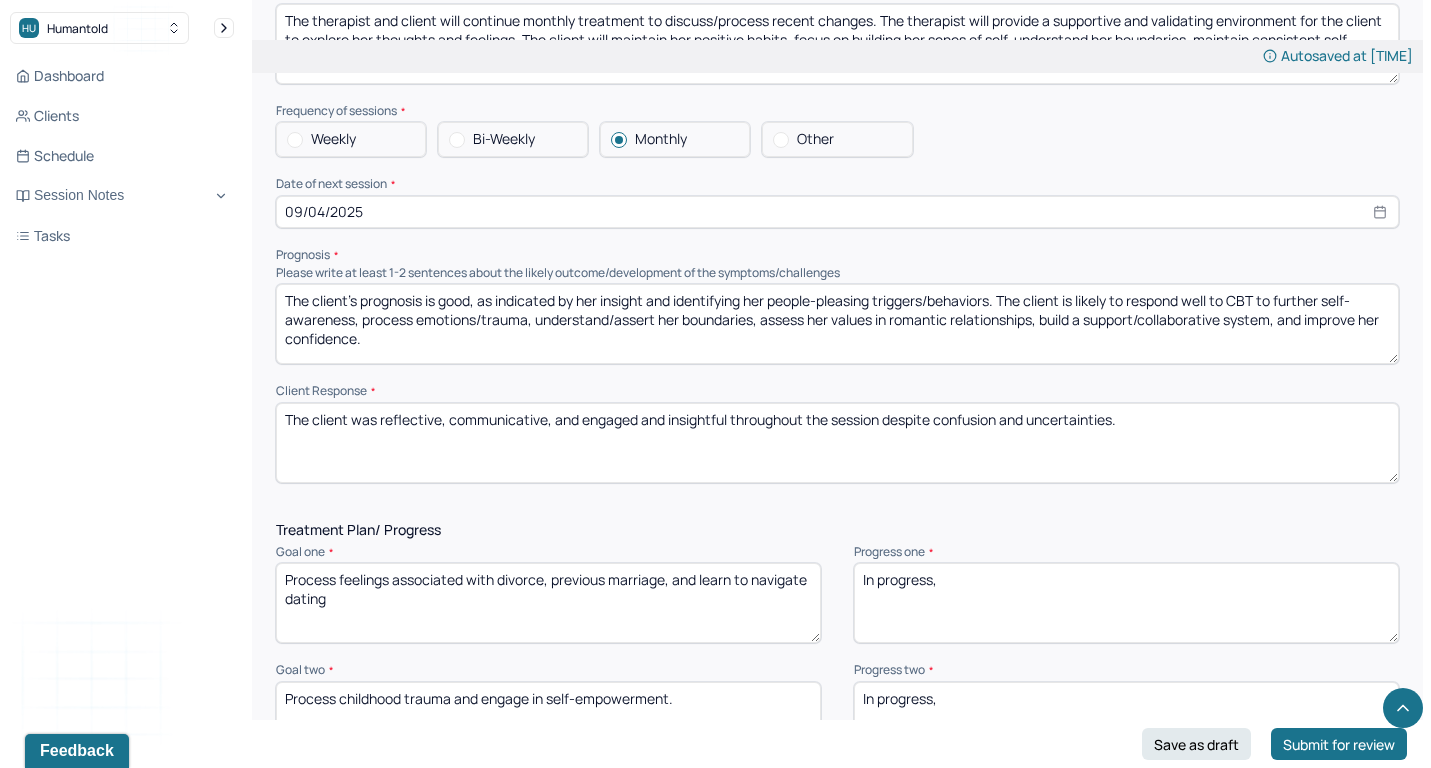 drag, startPoint x: 643, startPoint y: 392, endPoint x: 730, endPoint y: 394, distance: 87.02299 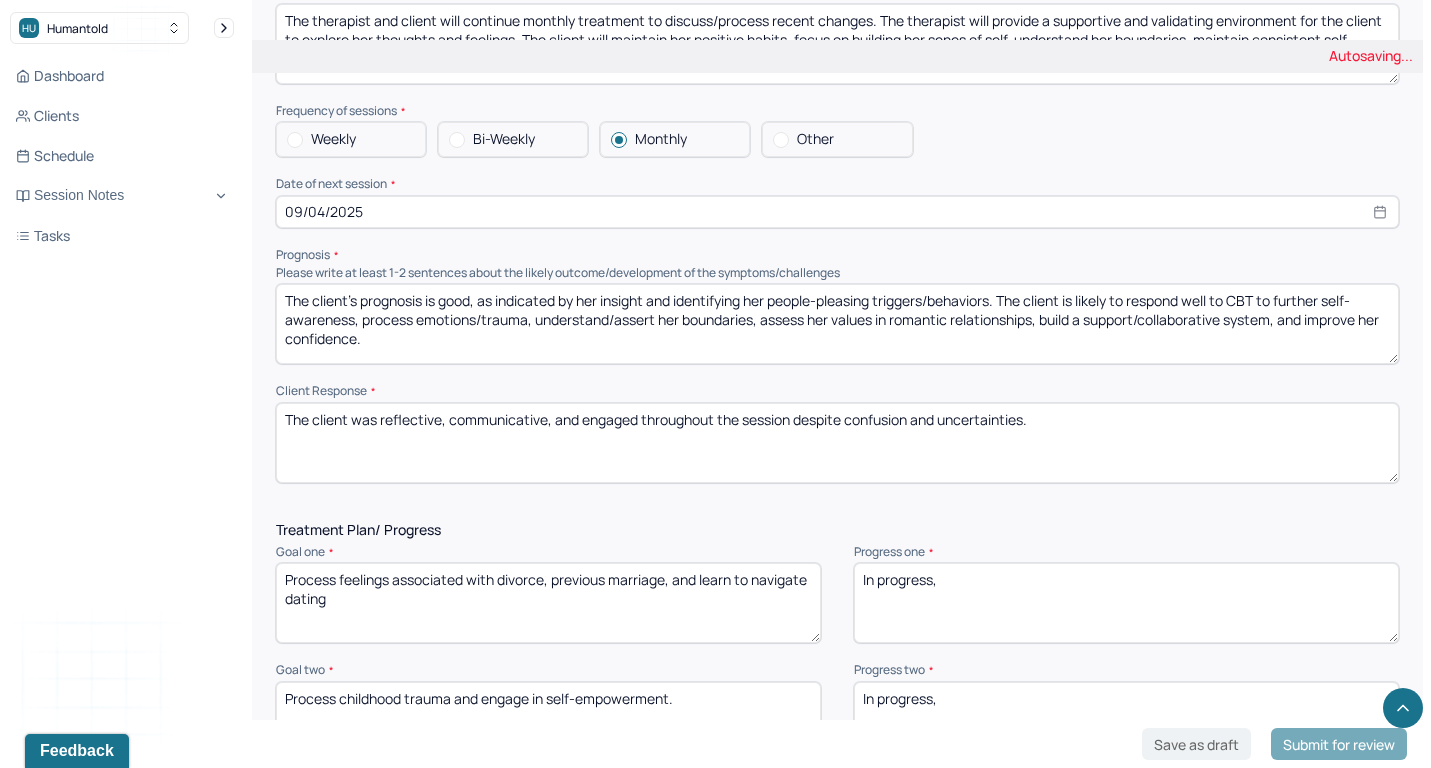 drag, startPoint x: 798, startPoint y: 390, endPoint x: 1169, endPoint y: 411, distance: 371.59387 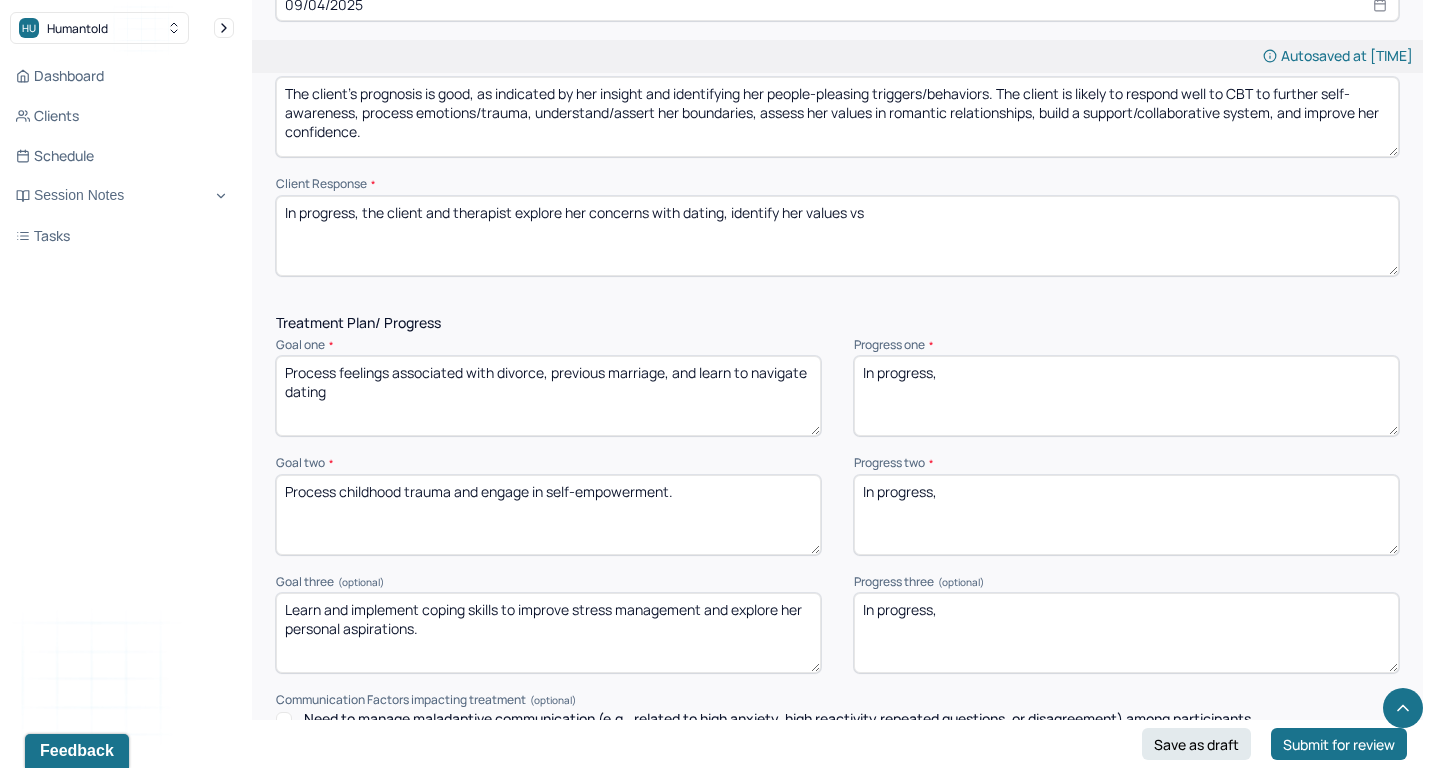 scroll, scrollTop: 2223, scrollLeft: 0, axis: vertical 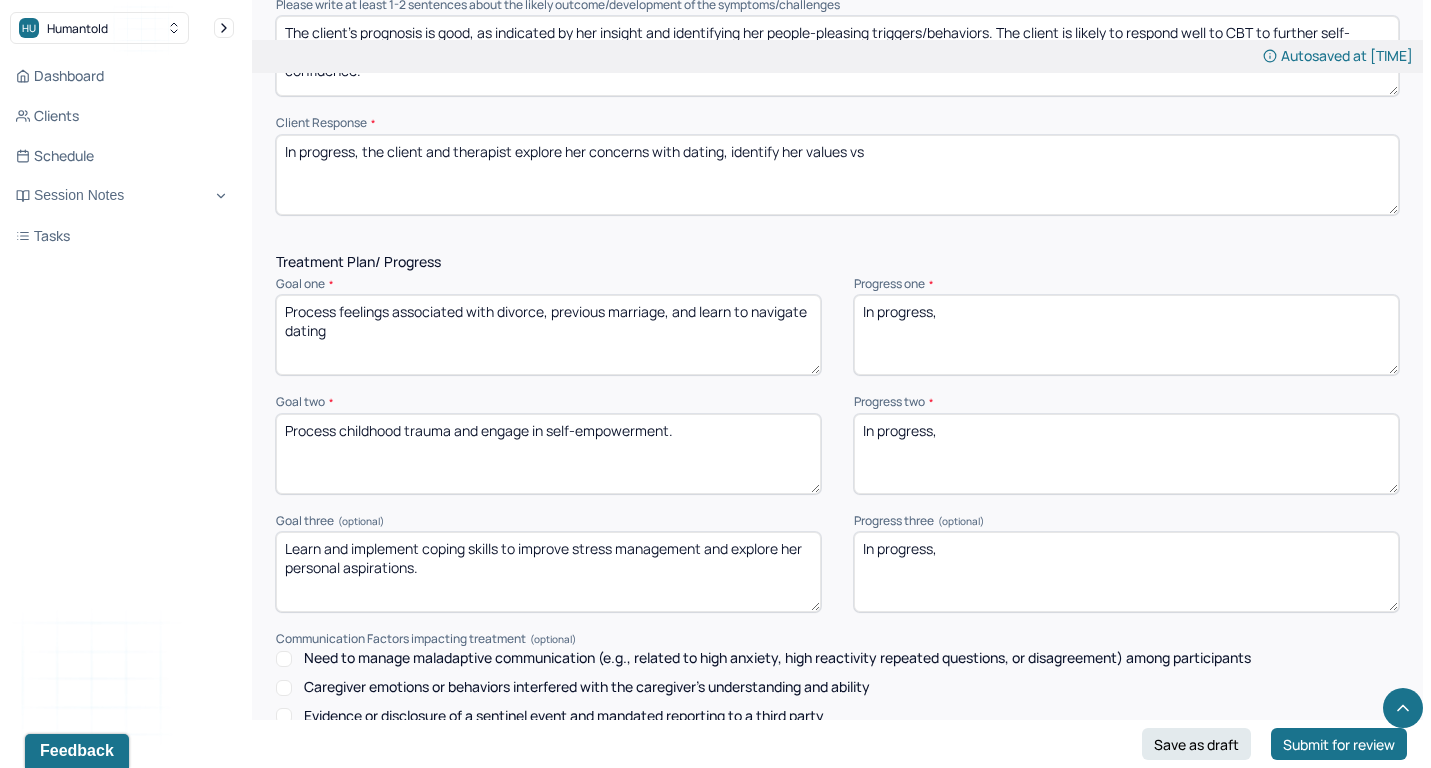 type on "In progress, the client and therapist explore her concerns with dating, identify her values vs" 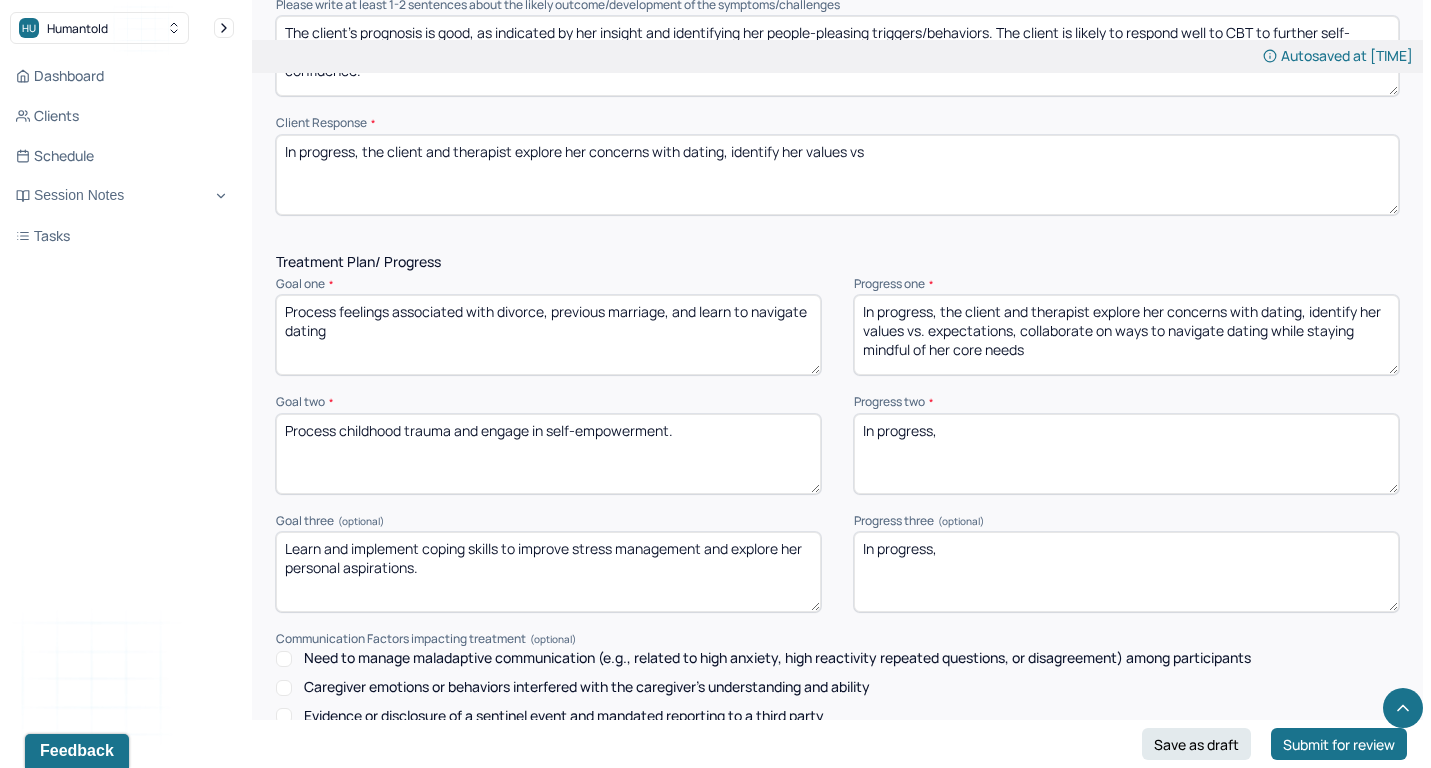 click on "In progress, the client and therapist explore her concerns with dating, identify her values vs. expectations, collaborate on ways to navigate dating" at bounding box center (1126, 335) 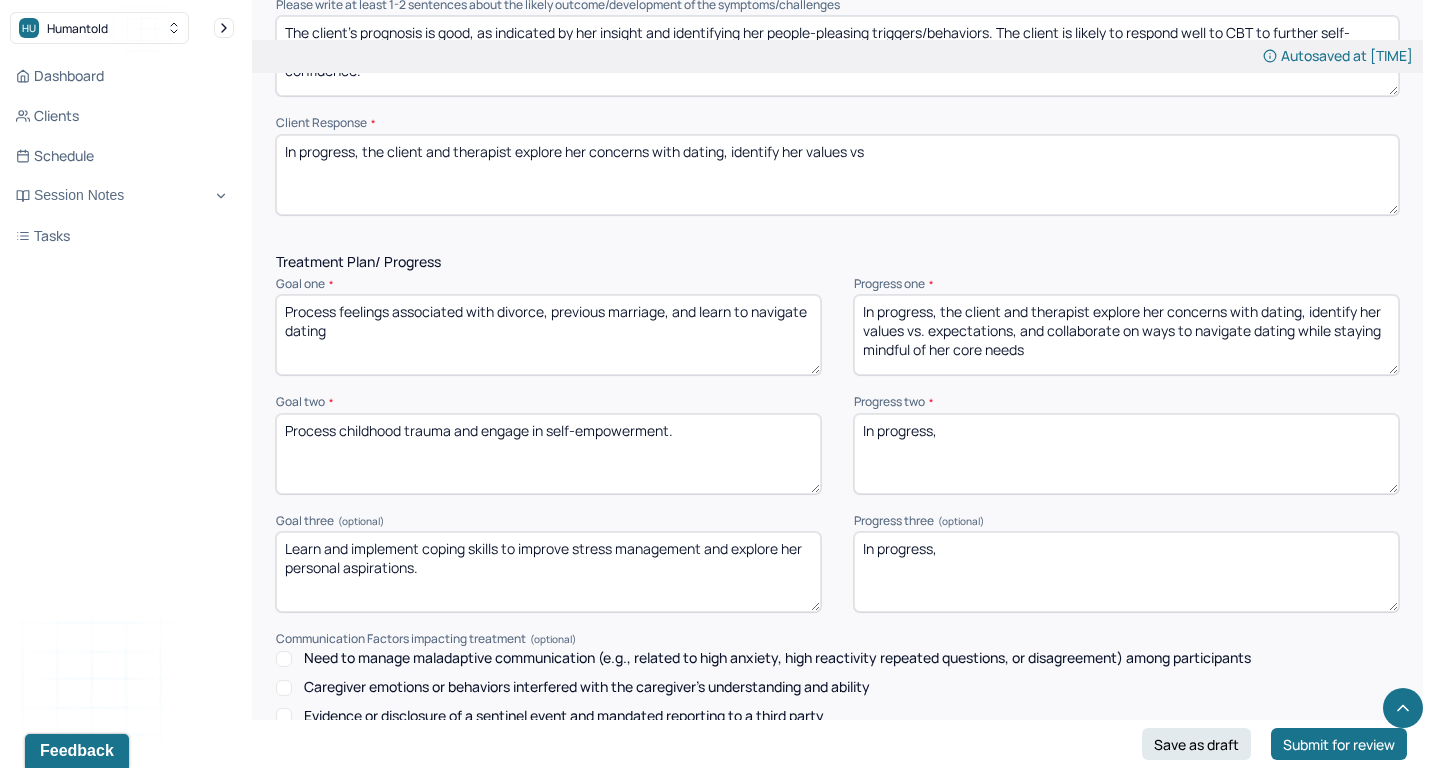 click on "In progress, the client and therapist explore her concerns with dating, identify her values vs. expectations, collaborate on ways to navigate dating while staying mindful of her core needs" at bounding box center [1126, 335] 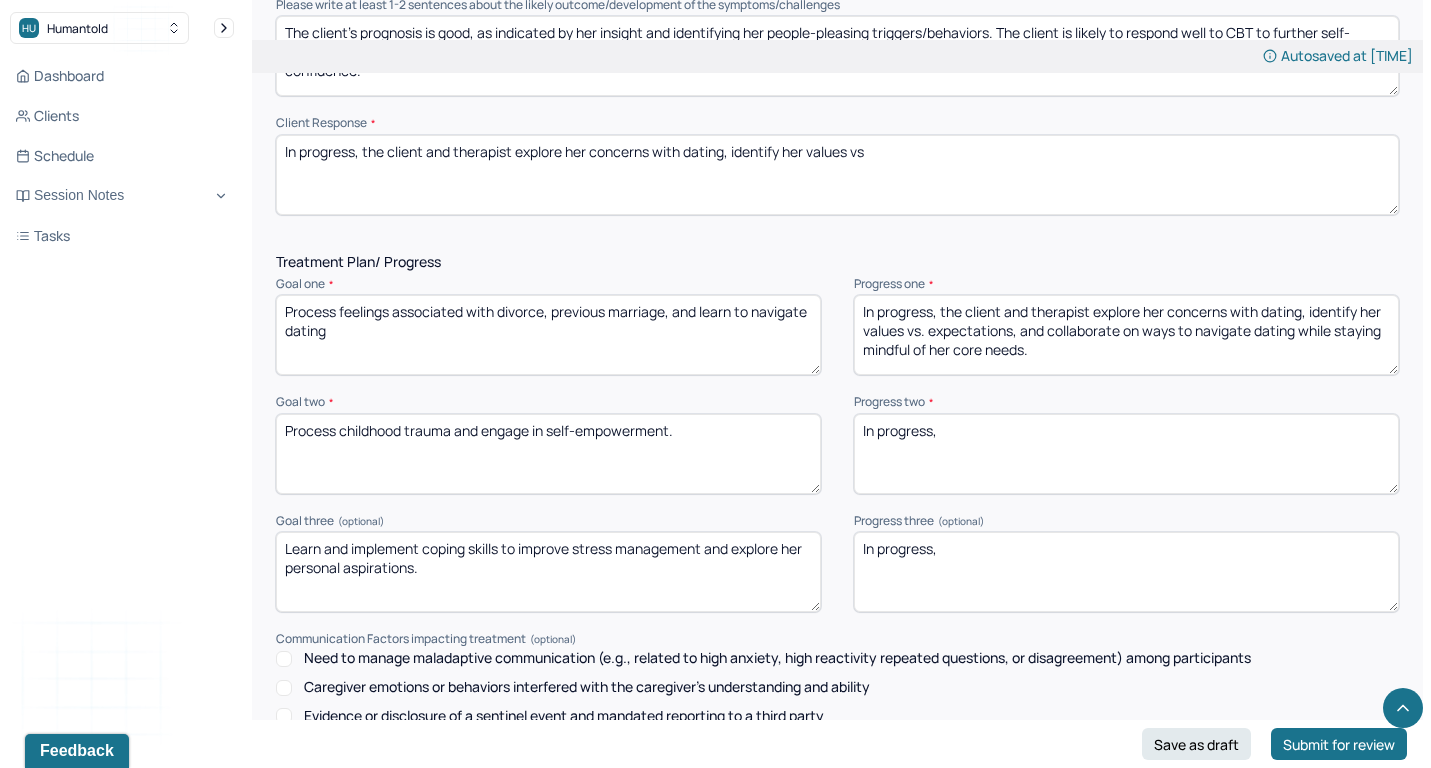scroll, scrollTop: 2261, scrollLeft: 0, axis: vertical 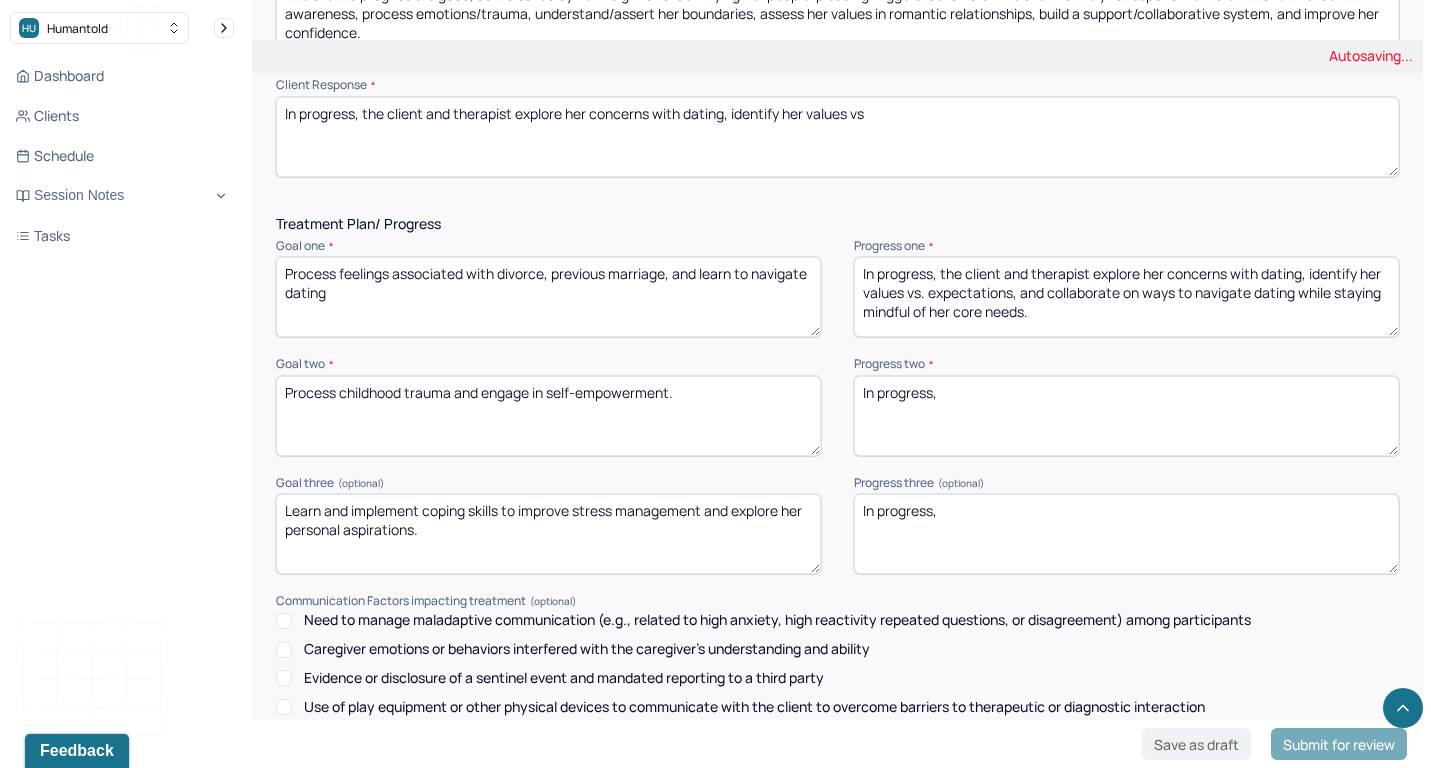 type on "In progress, the client and therapist explore her concerns with dating, identify her values vs. expectations, and collaborate on ways to navigate dating while staying mindful of her core needs." 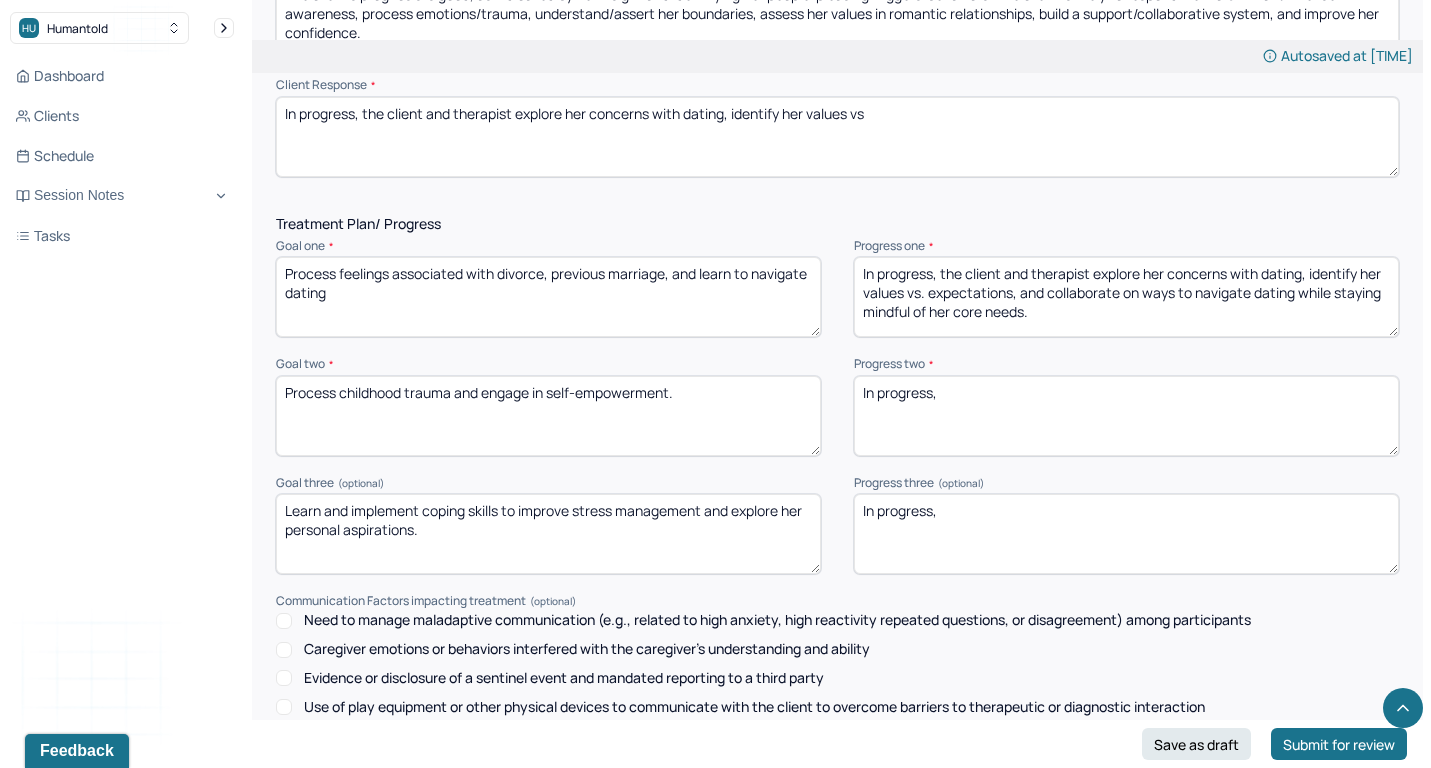 click on "In progress," at bounding box center (1126, 416) 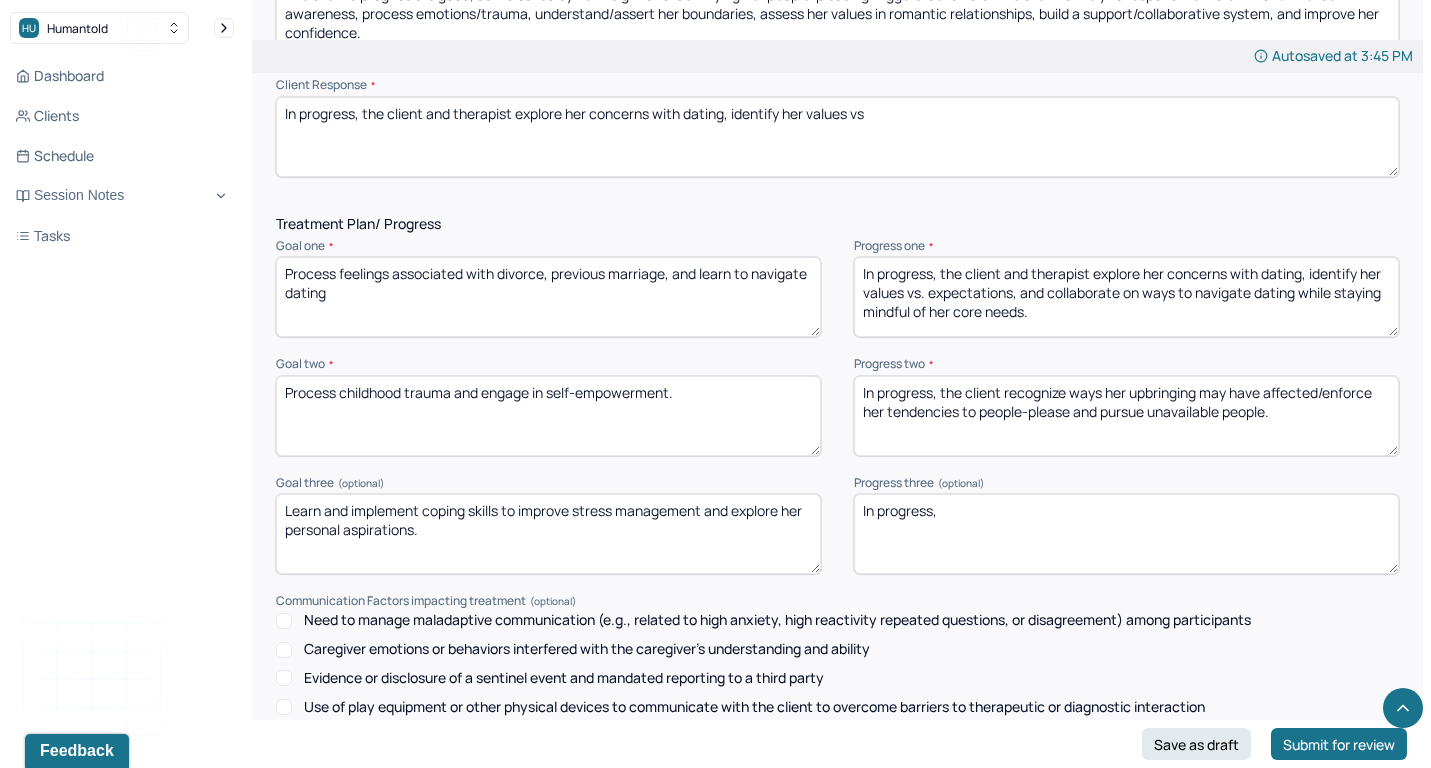 type on "In progress, the client recognize ways her upbringing may have affected/enforce her tendencies to people-please and pursue unavailable people." 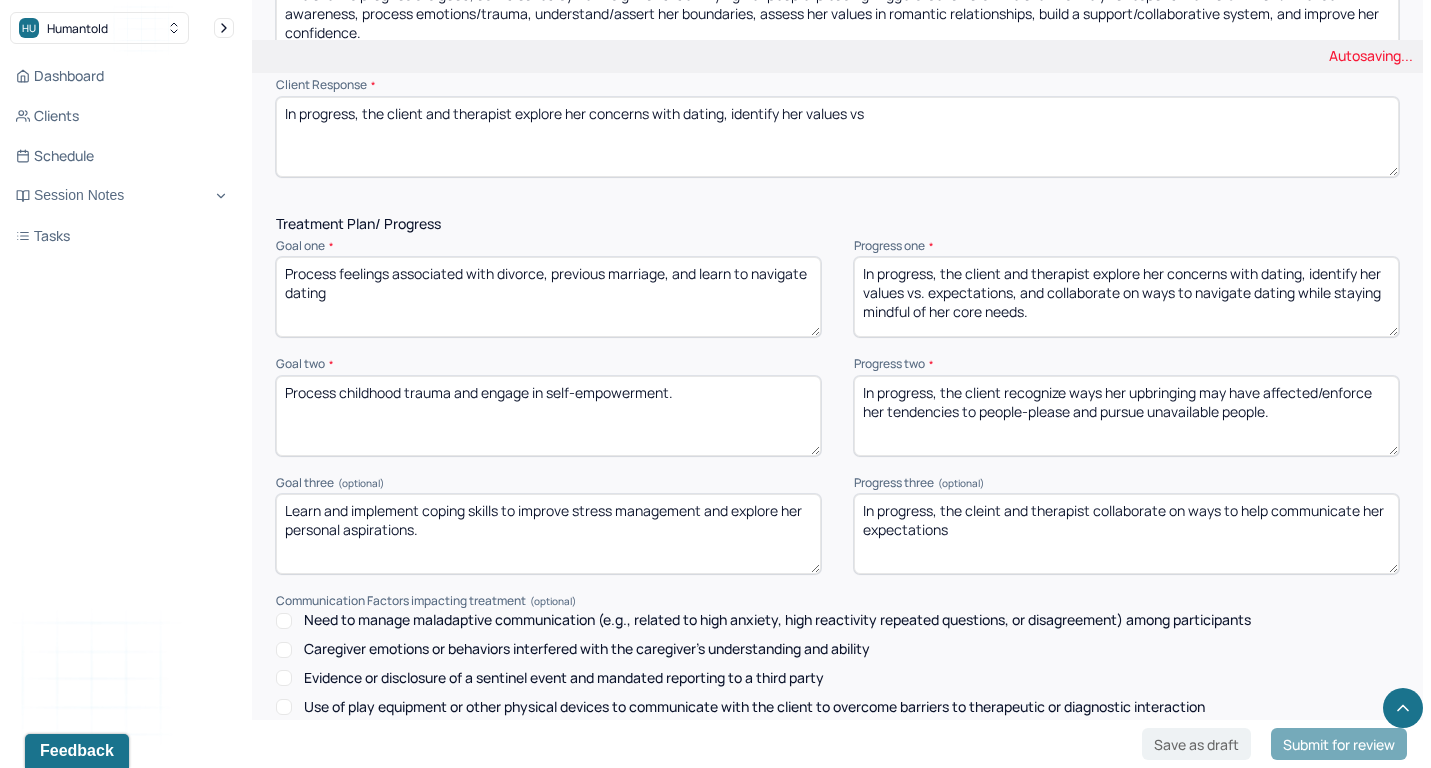 click on "In progress," at bounding box center (1126, 534) 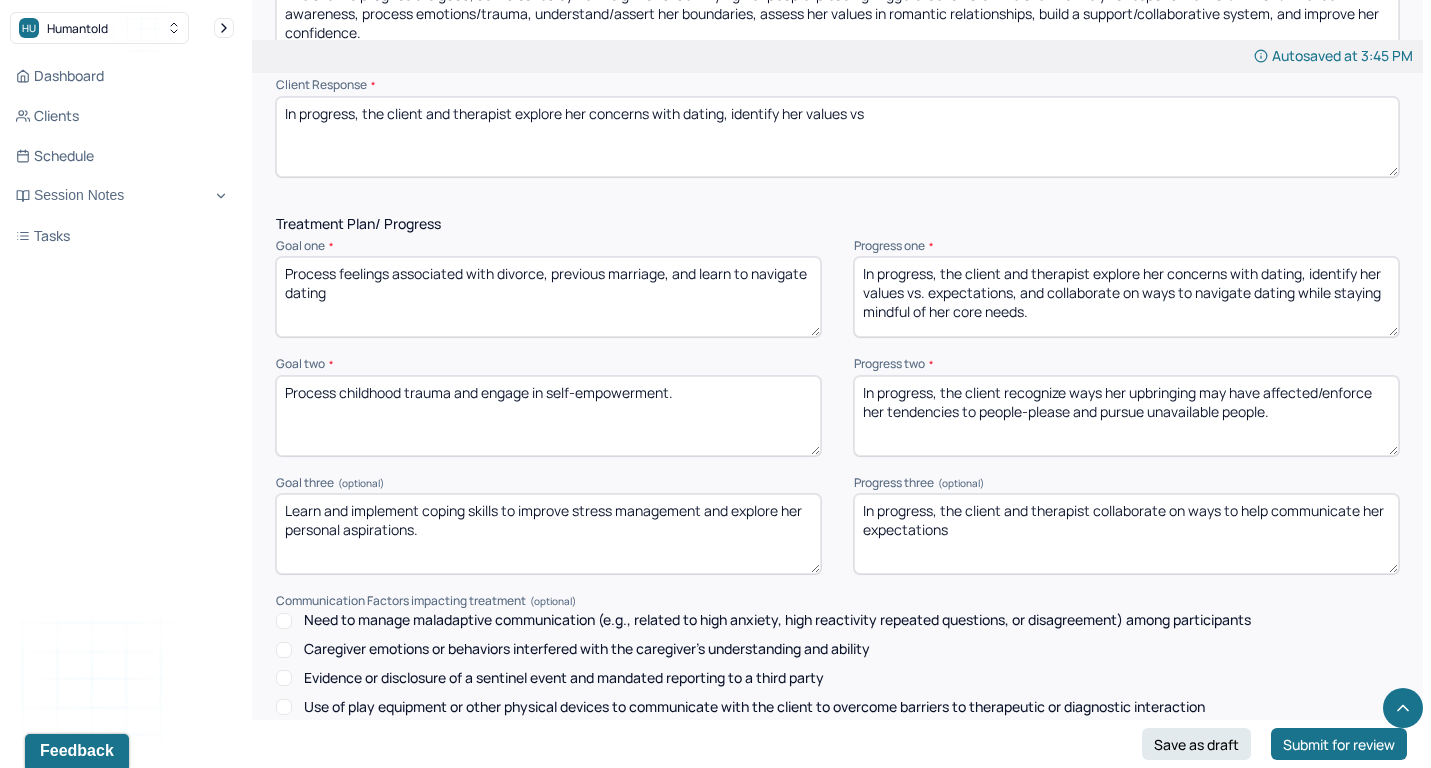 click on "In progress, the cleint and therapist collaborate on ways to help communicate her expectations" at bounding box center [1126, 534] 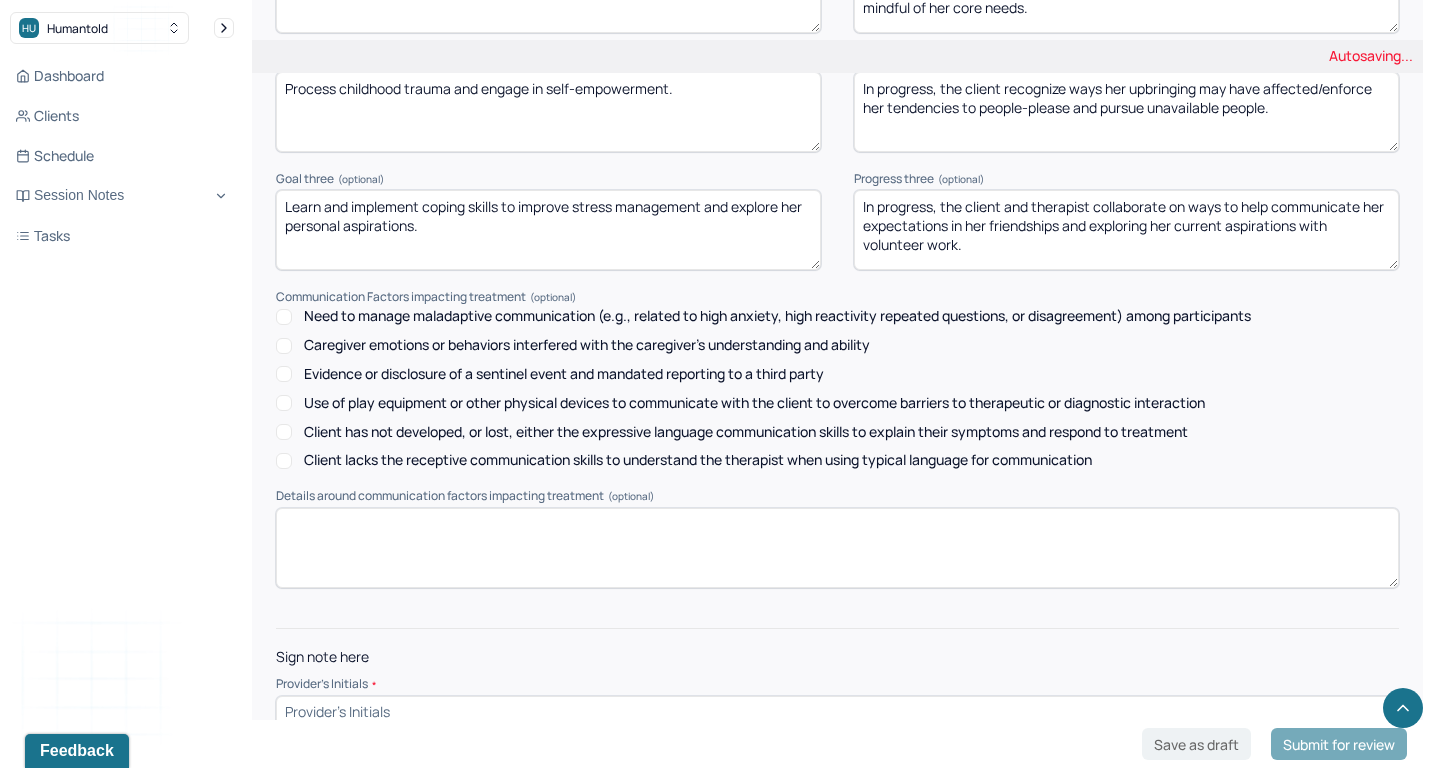 scroll, scrollTop: 2564, scrollLeft: 0, axis: vertical 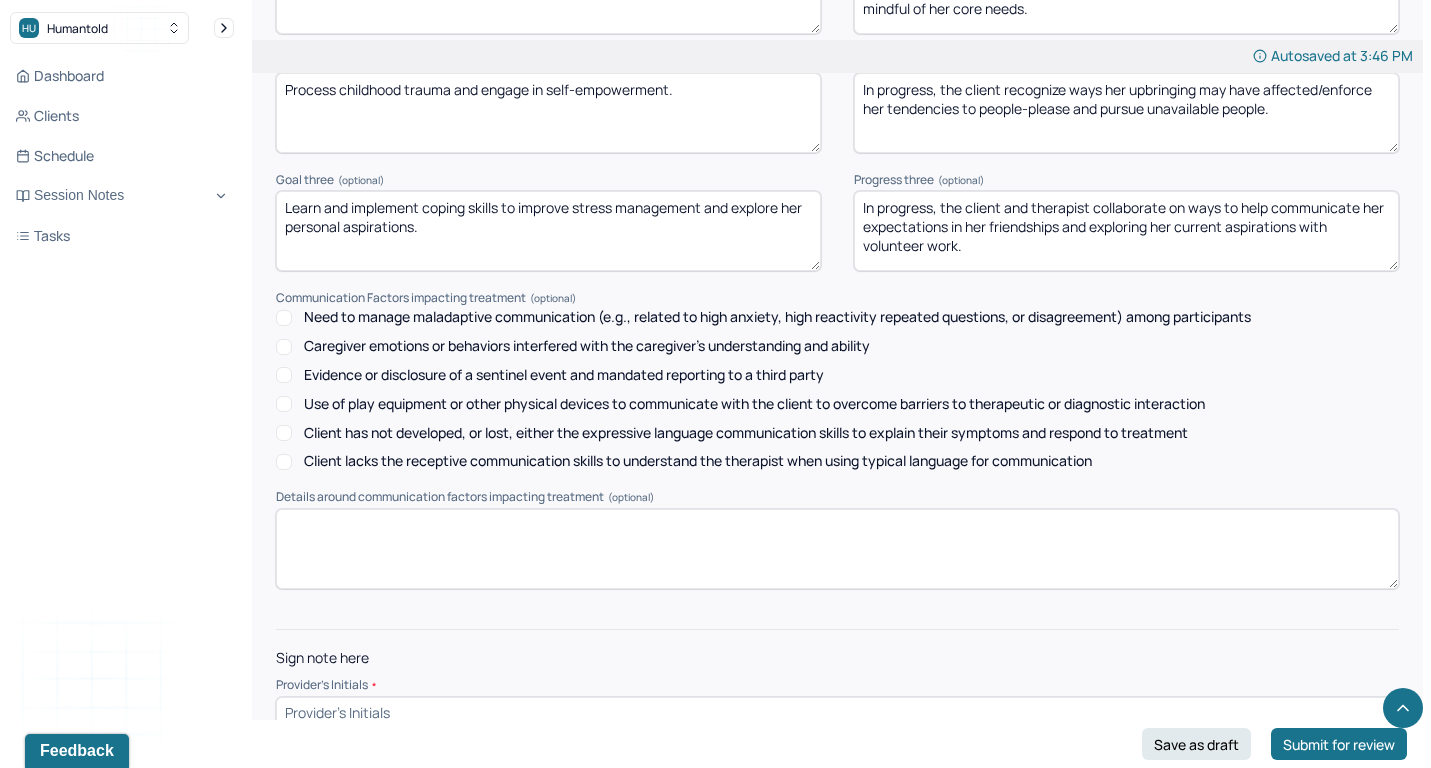 type on "In progress, the client and therapist collaborate on ways to help communicate her expectations in her friendships and exploring her current aspirations with volunteer work." 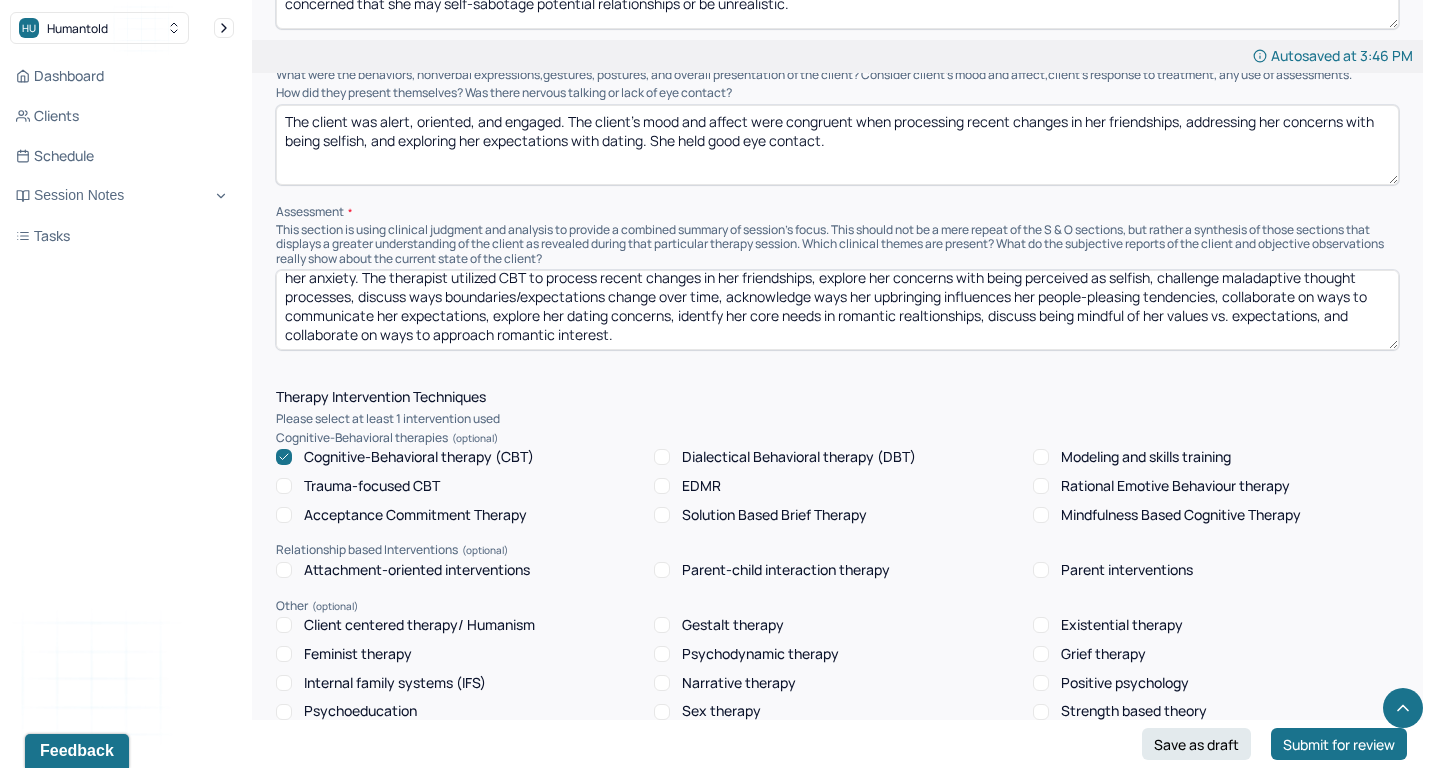 scroll, scrollTop: 1045, scrollLeft: 0, axis: vertical 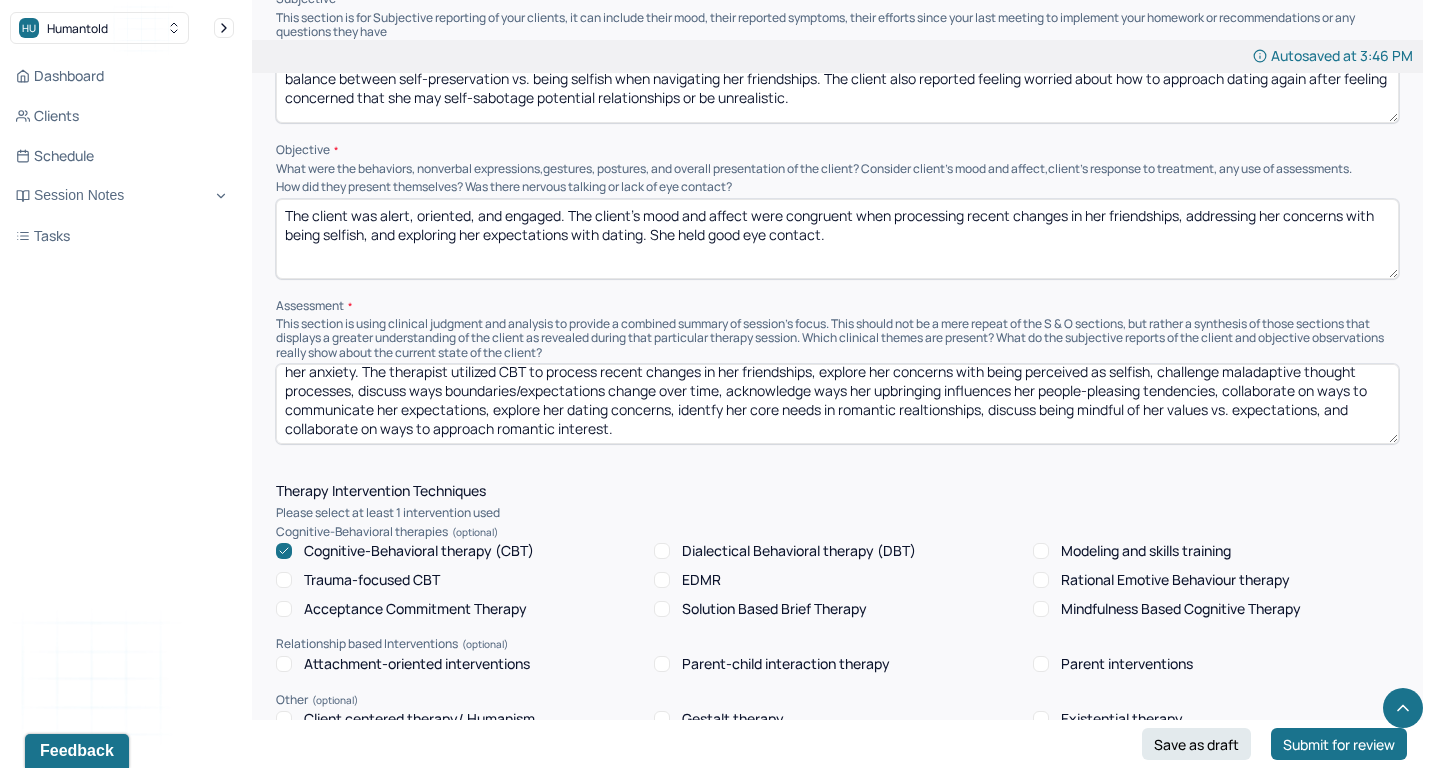 type on "cr" 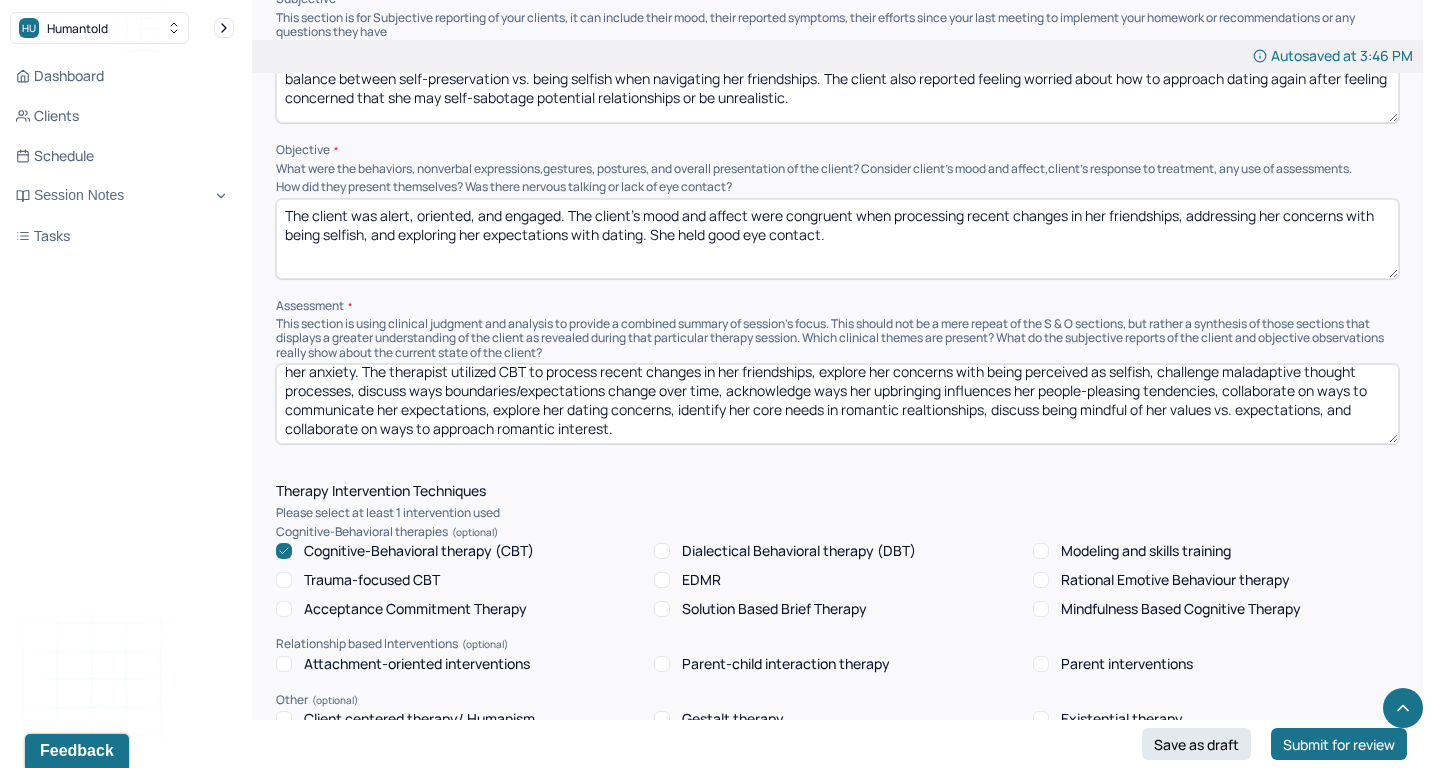 click on "Although the client's anxiety has not been intense, overthinking, guilt, concerns with being misperceived, people-pleasing tendencies, and naviagting dating may influence her anxiety. The therapist utilized CBT to process recent changes in her friendships, explore her concerns with being perceived as selfish, challenge maladaptive thought processes, discuss ways boundaries/expectations change over time, acknowledge ways her upbringing influences her people-pleasing tendencies, collaborate on ways to communicate her expectations, explore her dating concerns, identfy her core needs in romantic realtionships, discuss being mindful of her values vs. expectations, and collaborate on ways to approach romantic interest." at bounding box center [837, 404] 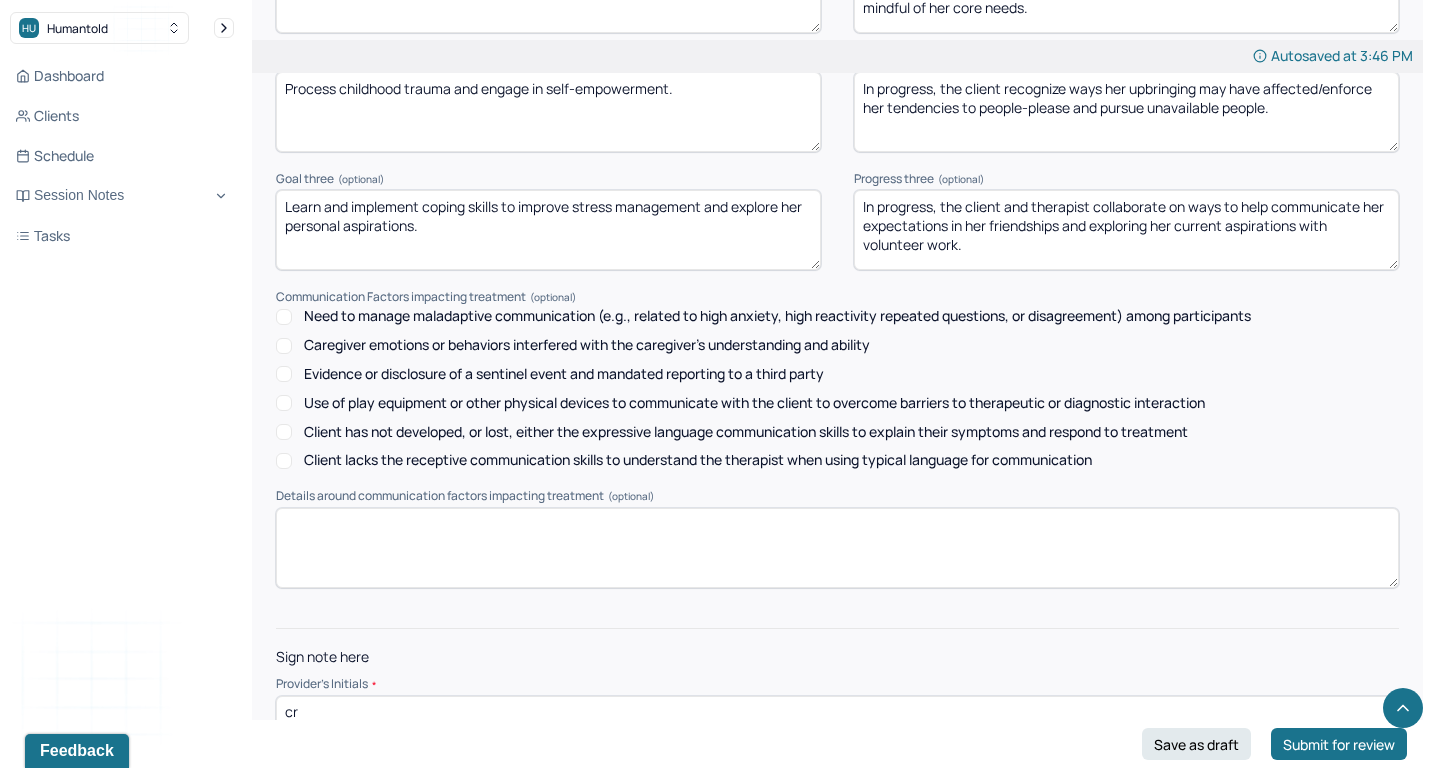 scroll, scrollTop: 2564, scrollLeft: 0, axis: vertical 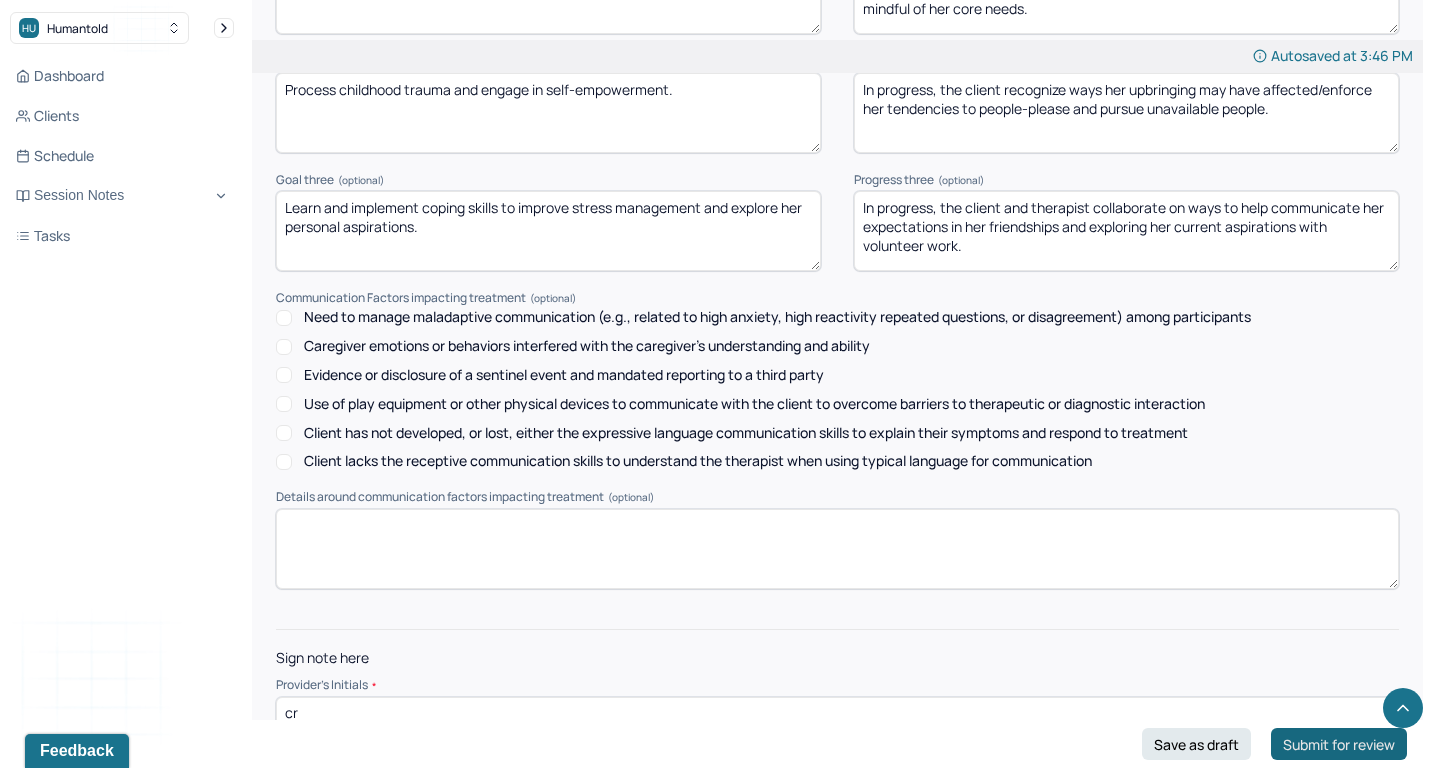 type on "Although the client's anxiety has not been intense, overthinking, guilt, concerns with being misperceived, people-pleasing tendencies, and naviagting dating may influence her anxiety. The therapist utilized CBT to process recent changes in her friendships, explore her concerns with being perceived as selfish, challenge maladaptive thought processes, discuss ways boundaries/expectations change over time, acknowledge ways her upbringing influences her people-pleasing tendencies, collaborate on ways to communicate her expectations, explore her dating concerns, identify her core needs in romantic relationships, discuss being mindful of her values vs. expectations, and collaborate on ways to approach romantic interest." 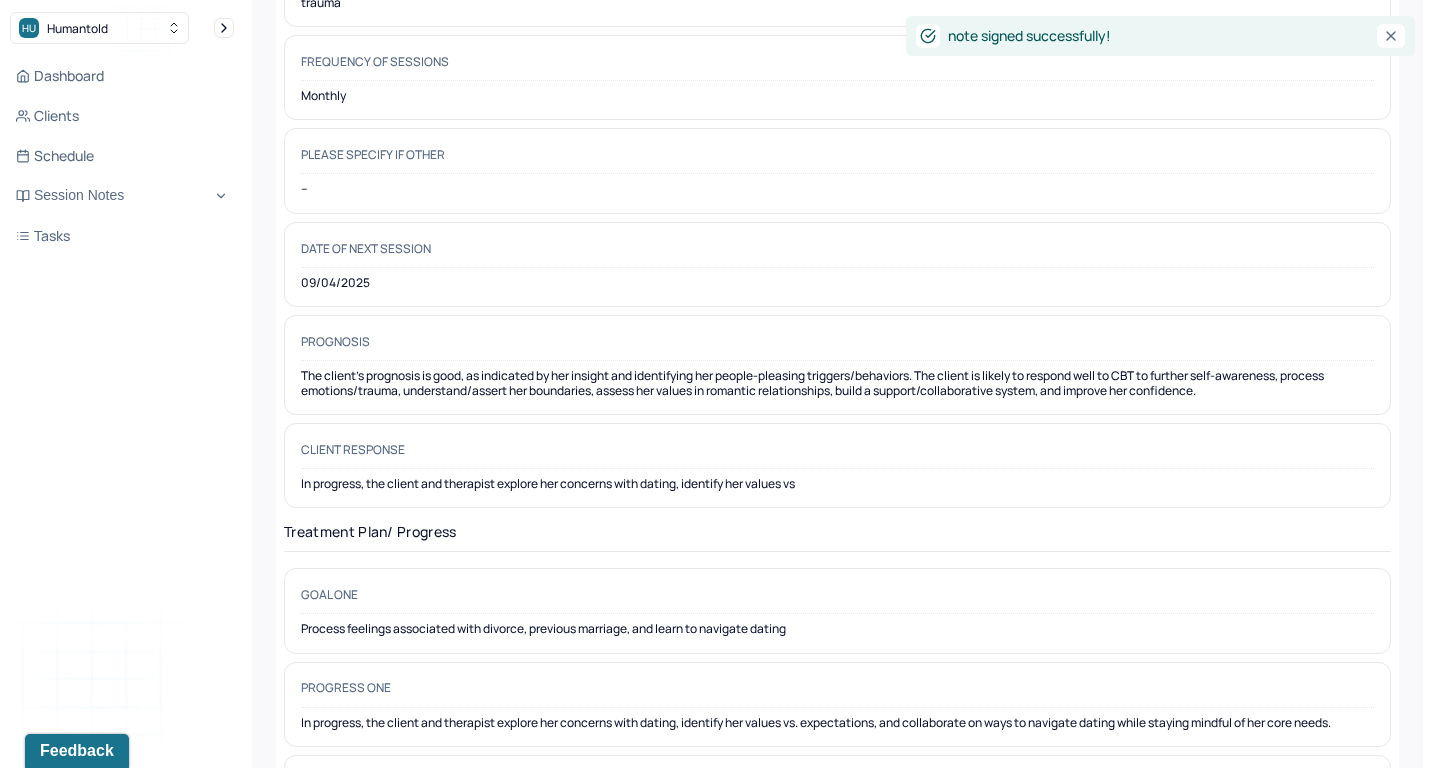 scroll, scrollTop: 0, scrollLeft: 0, axis: both 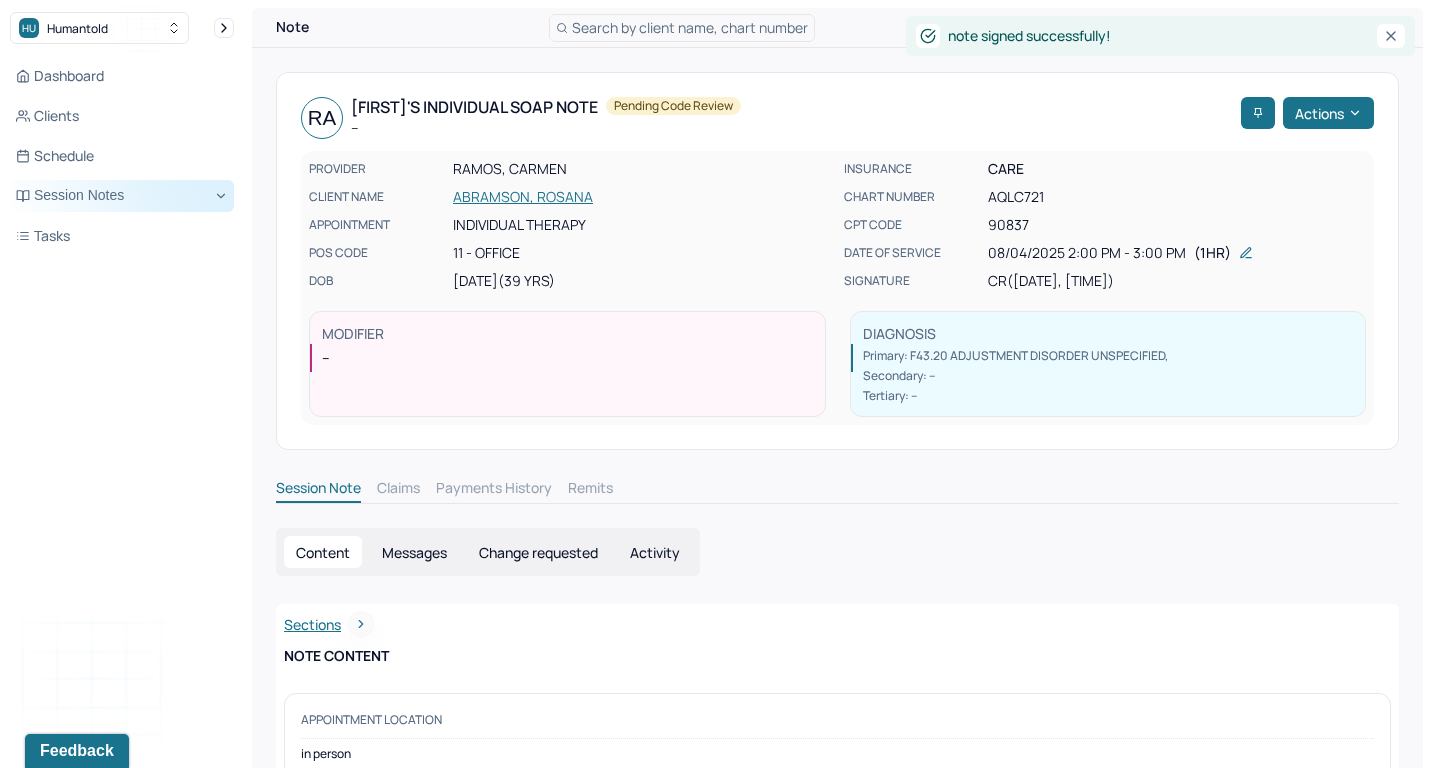 click on "Session Notes" at bounding box center (122, 196) 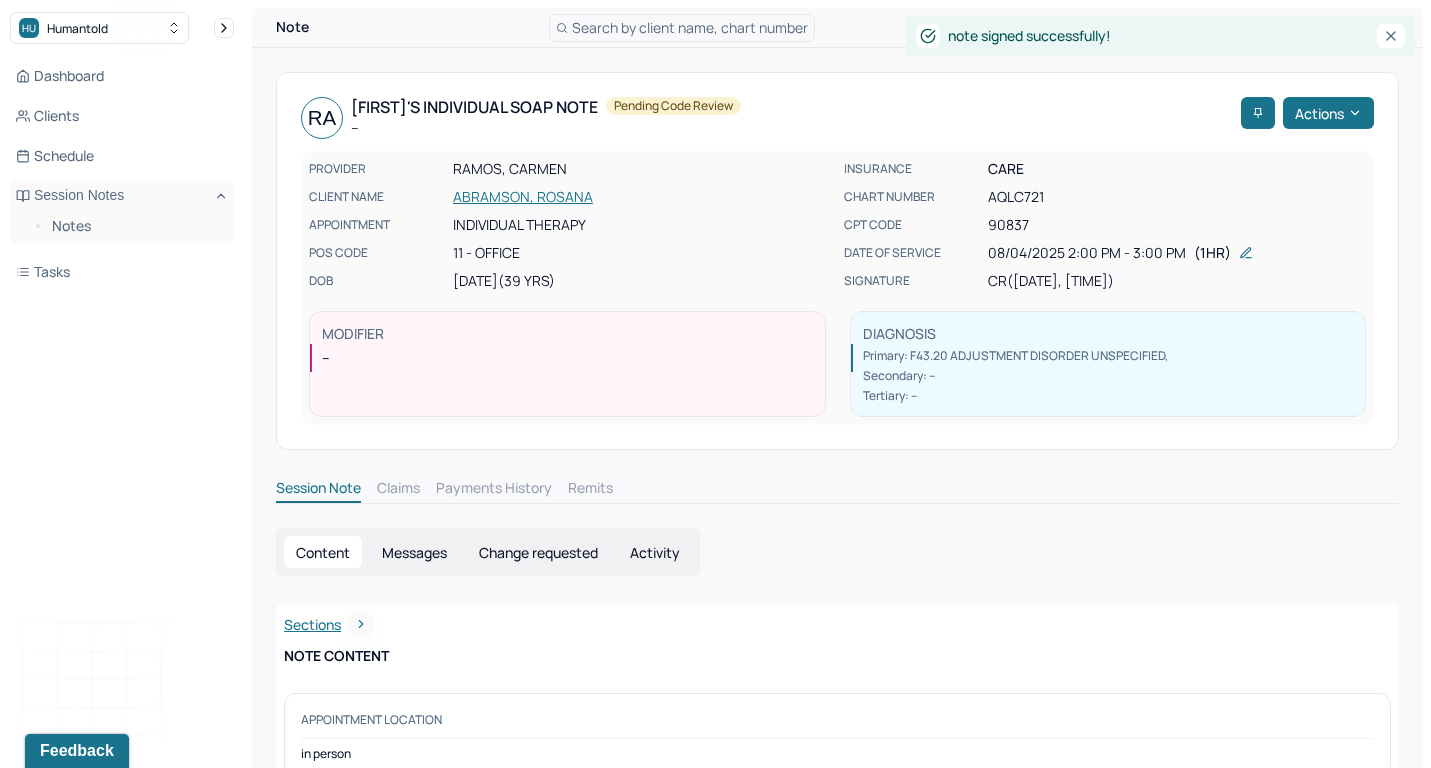 click on "Notes" at bounding box center [122, 228] 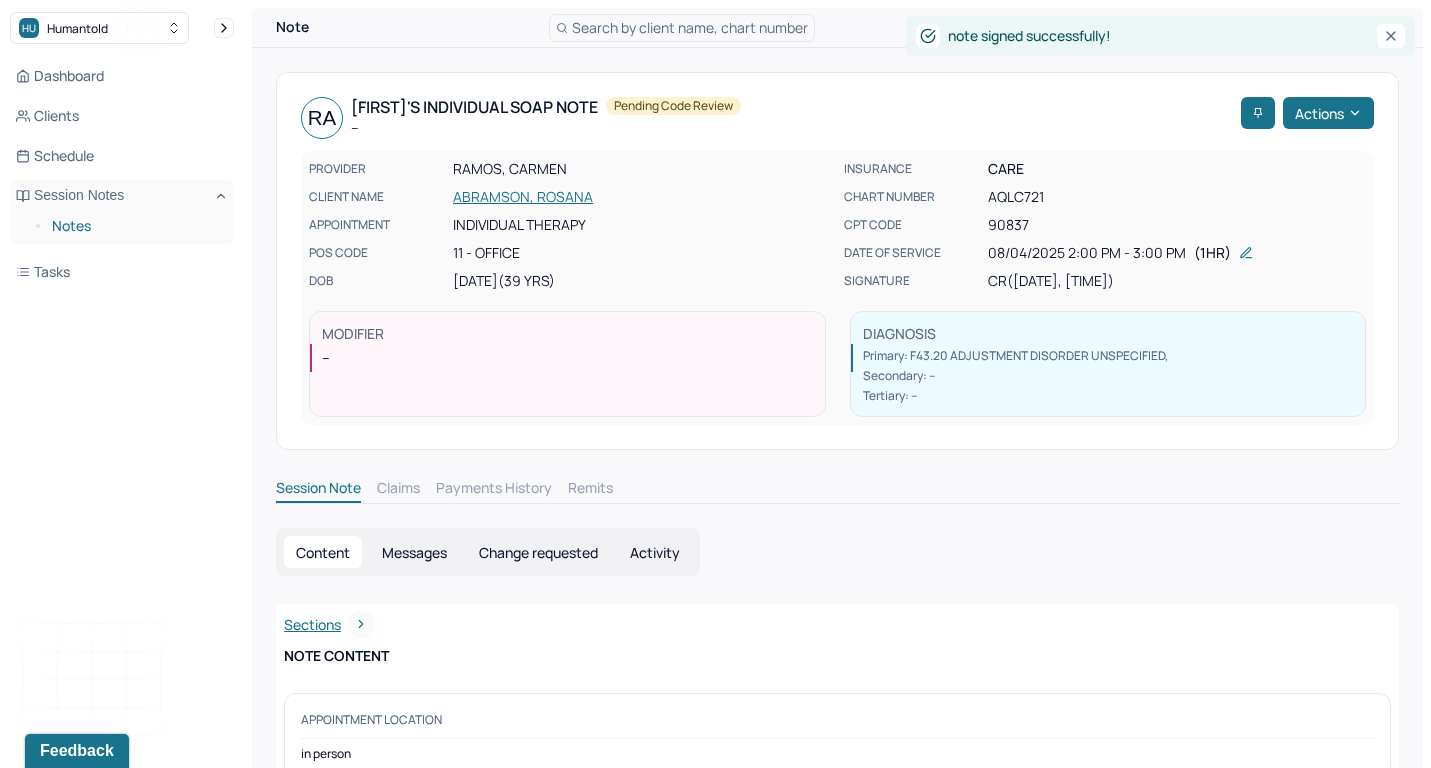 click on "Notes" at bounding box center (135, 226) 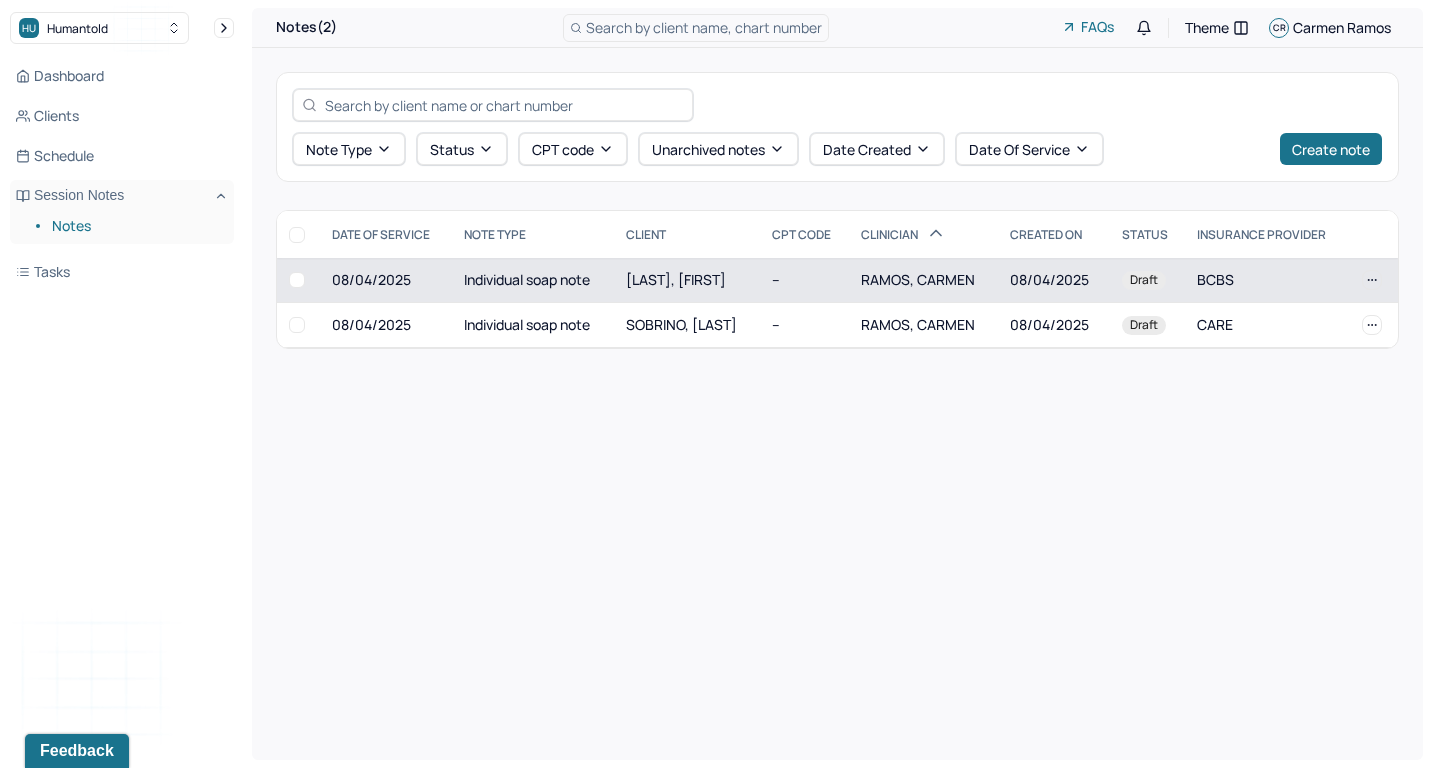 click on "[LAST], [FIRST]" at bounding box center [676, 279] 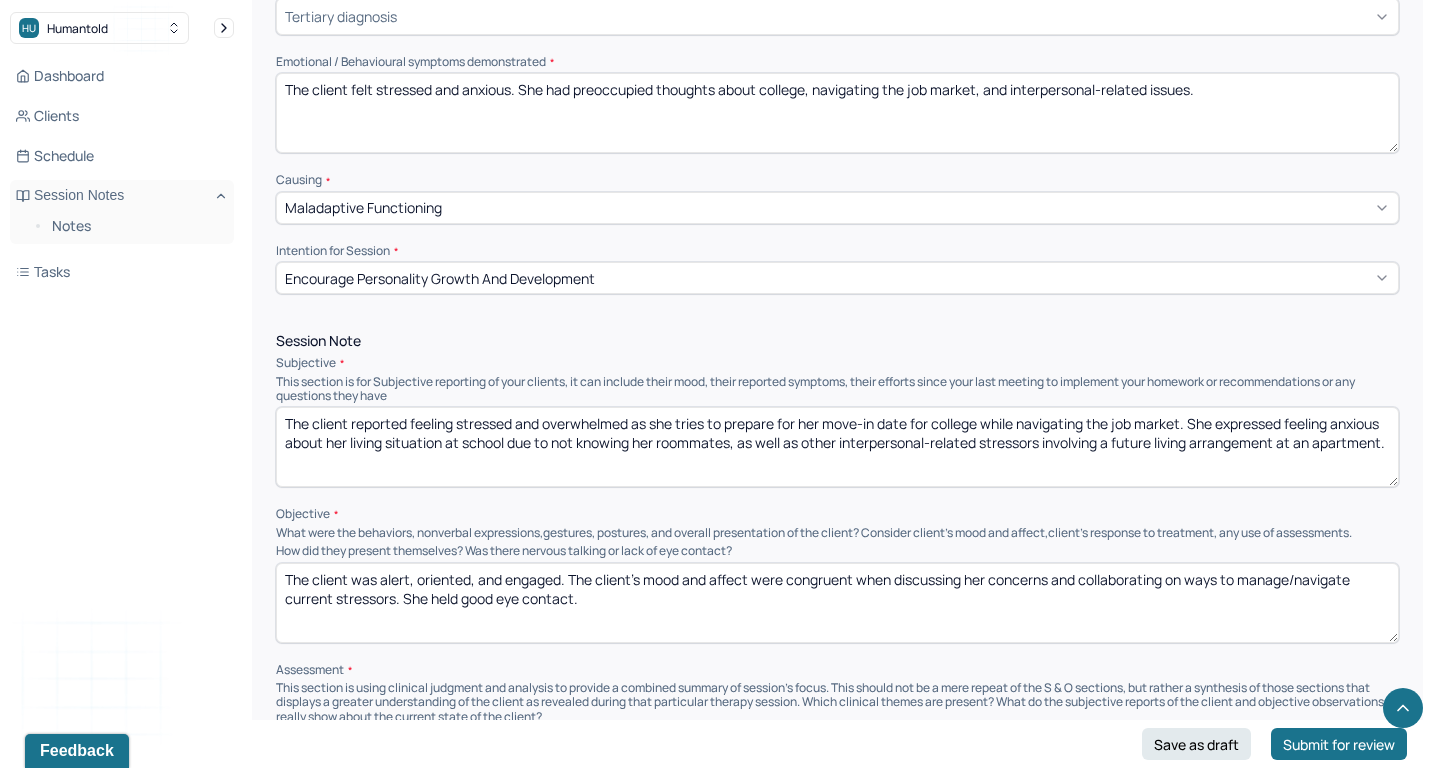 scroll, scrollTop: 904, scrollLeft: 0, axis: vertical 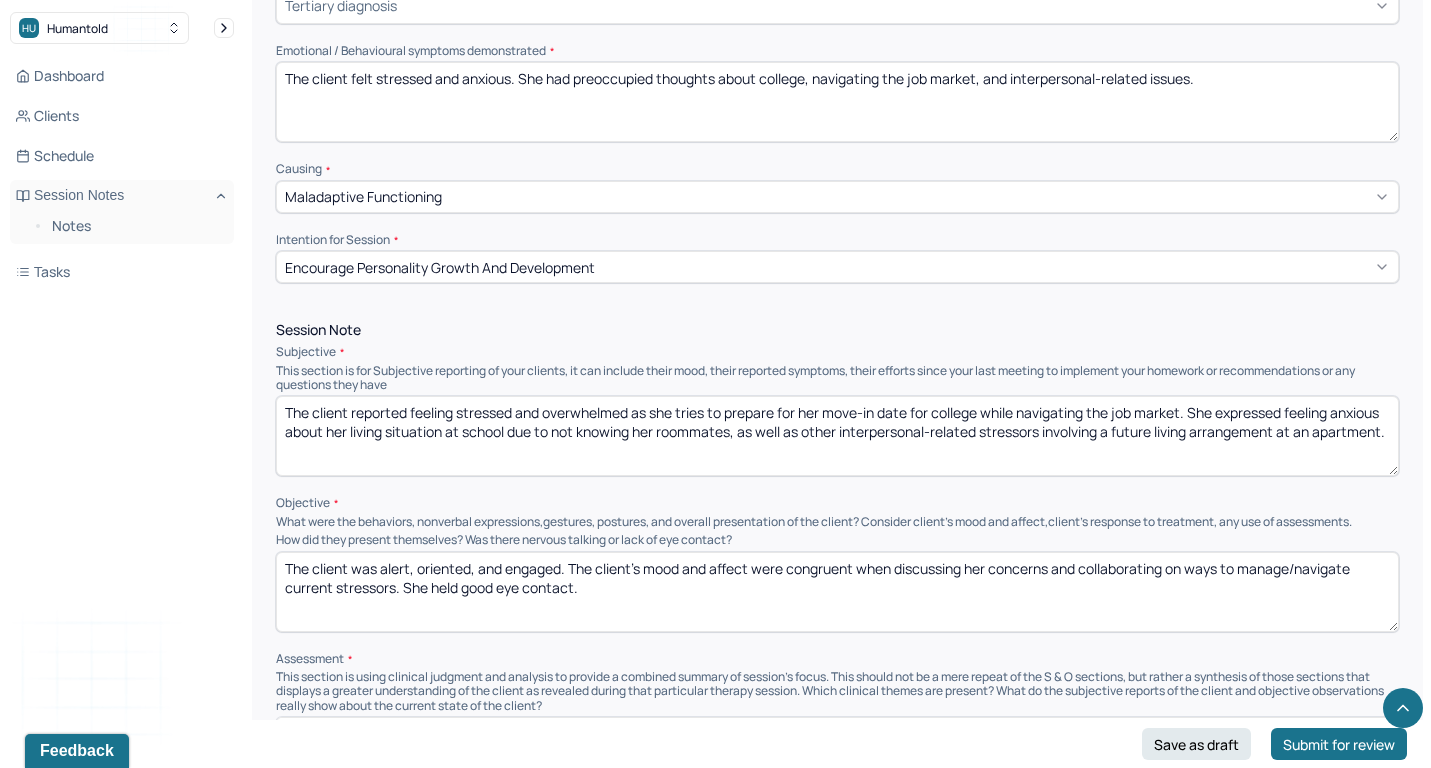click on "The client reported feeling stressed and overwhelmed as she tries to prepare for her move-in date for college while navigating the job market. She expressed feeling anxious about her living situation at school due to not knowing her roommates, as well as other interpersonal-related stressors involving a future living arrangement at an apartment." at bounding box center (837, 436) 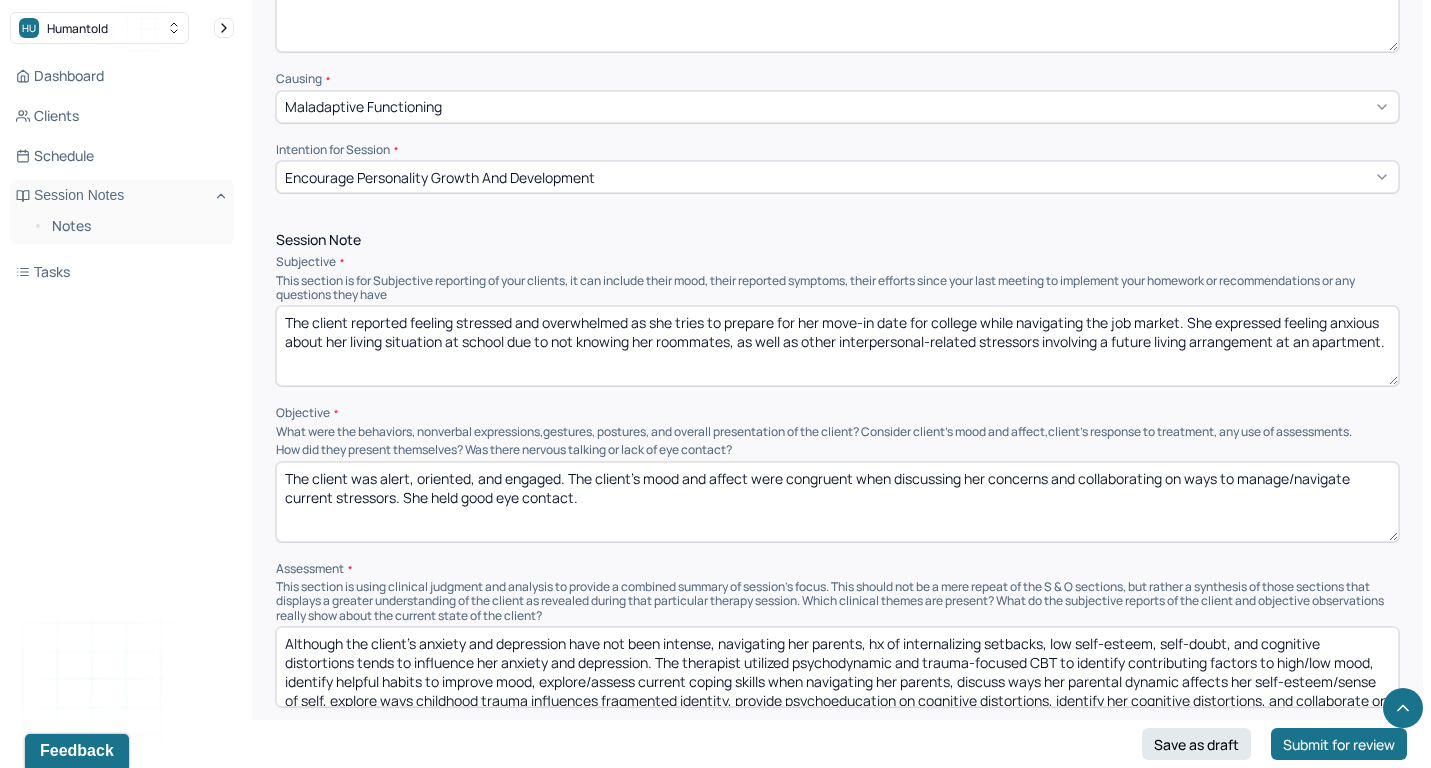 scroll, scrollTop: 999, scrollLeft: 0, axis: vertical 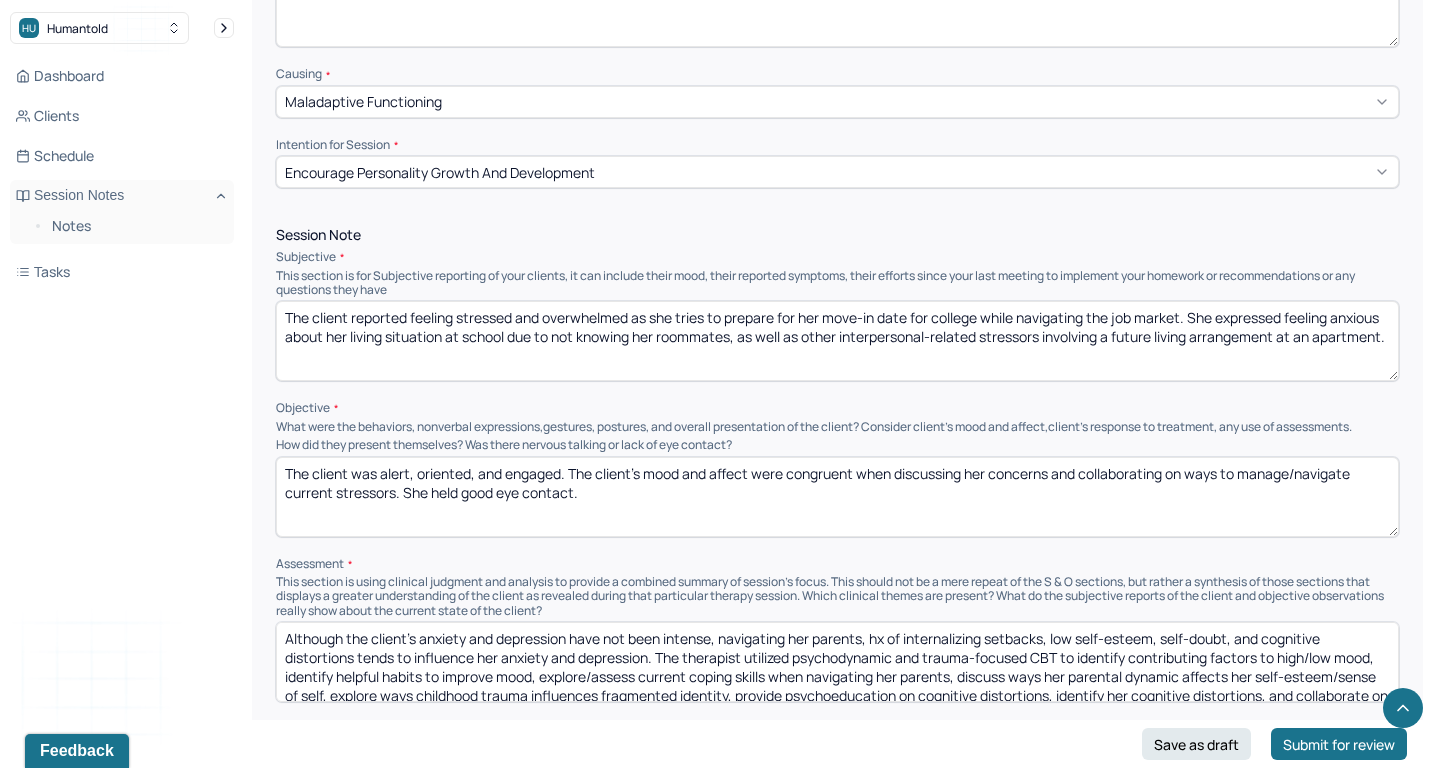 click on "The client was alert, oriented, and engaged. The client's mood and affect were congruent when discussing her concerns and collaborating on ways to manage/navigate current stressors. She held good eye contact." at bounding box center (837, 497) 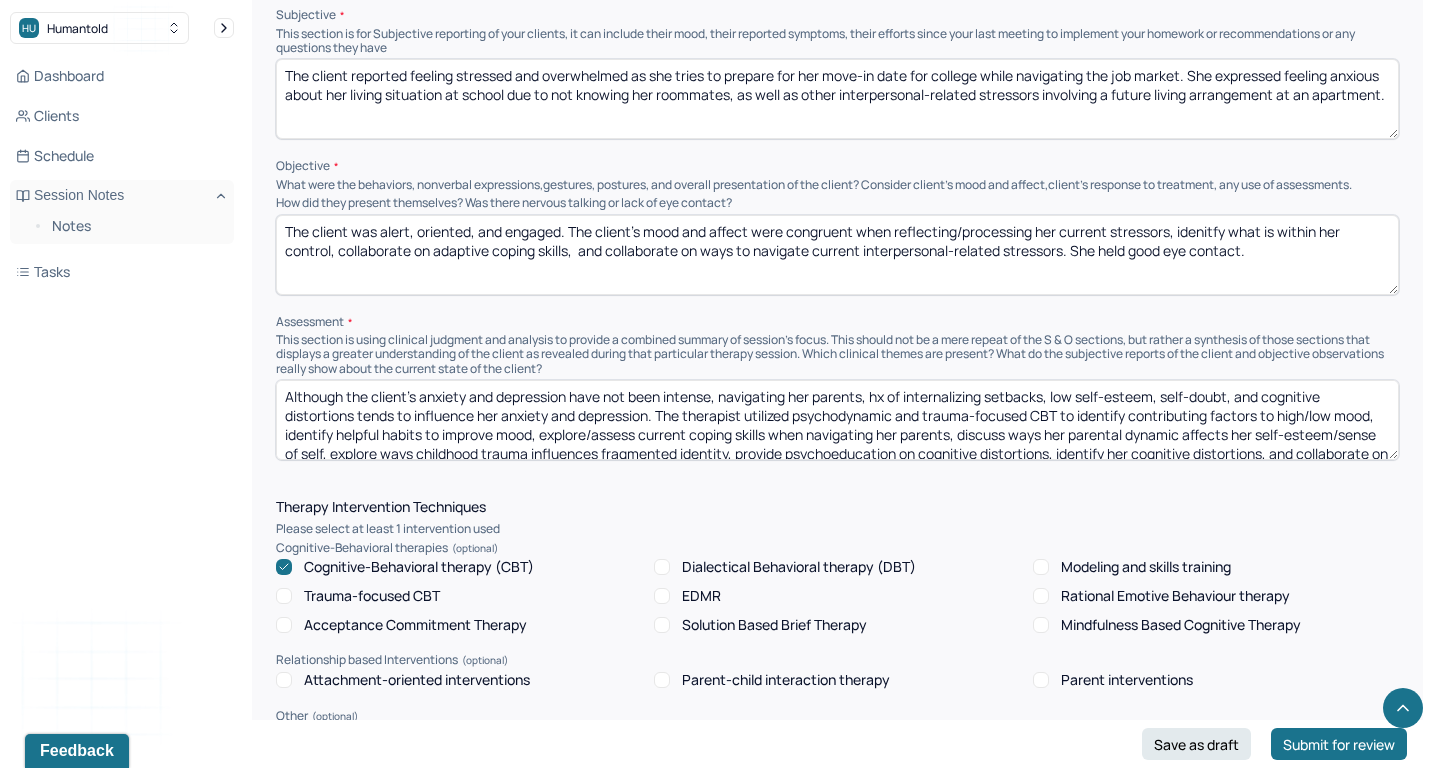 scroll, scrollTop: 1244, scrollLeft: 0, axis: vertical 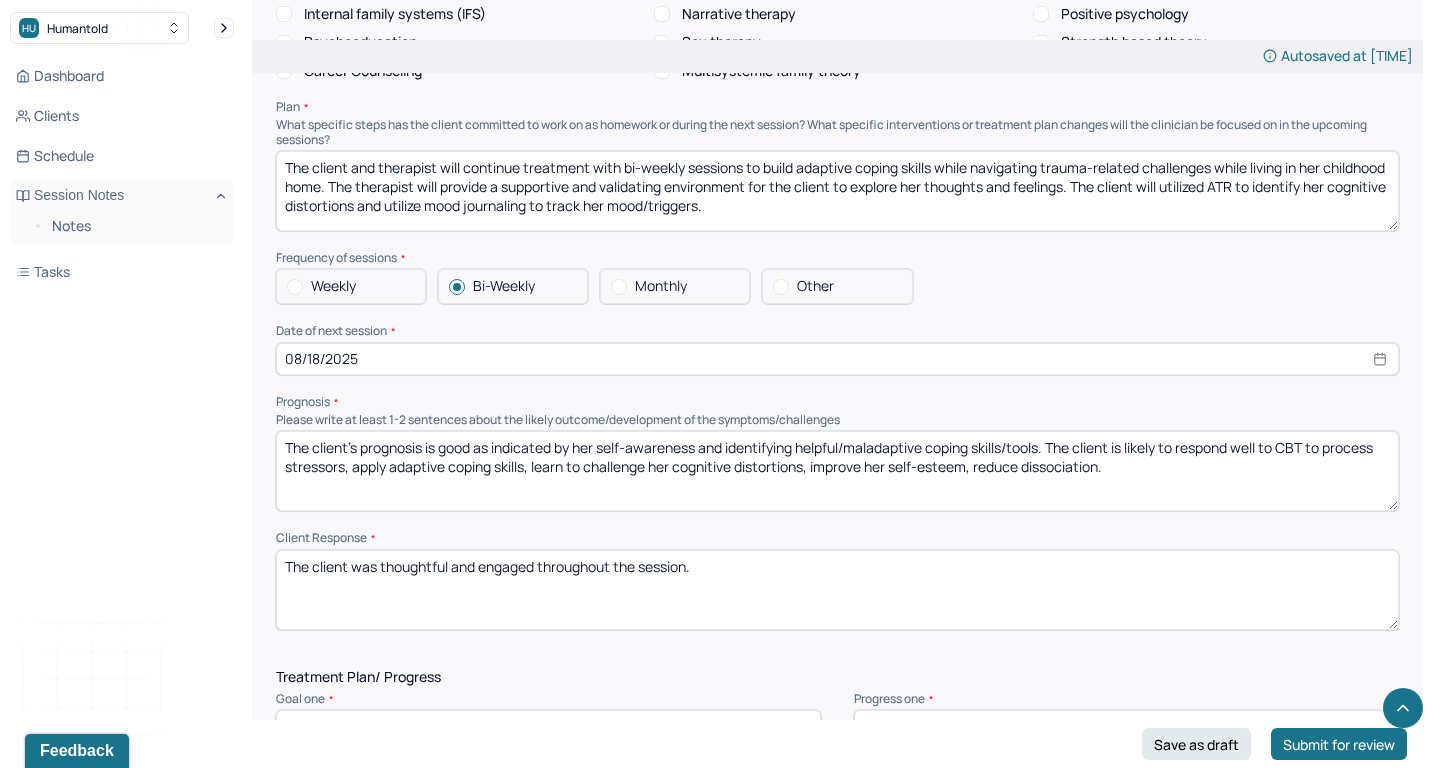 type on "The client was alert, oriented, and engaged. The client's mood and affect were congruent when reflecting/processing her current stressors, idenitfy what is within her control, collaborate on adaptive coping skills,  and collaborate on ways to navigate current interpersonal-related stressors. She held good eye contact." 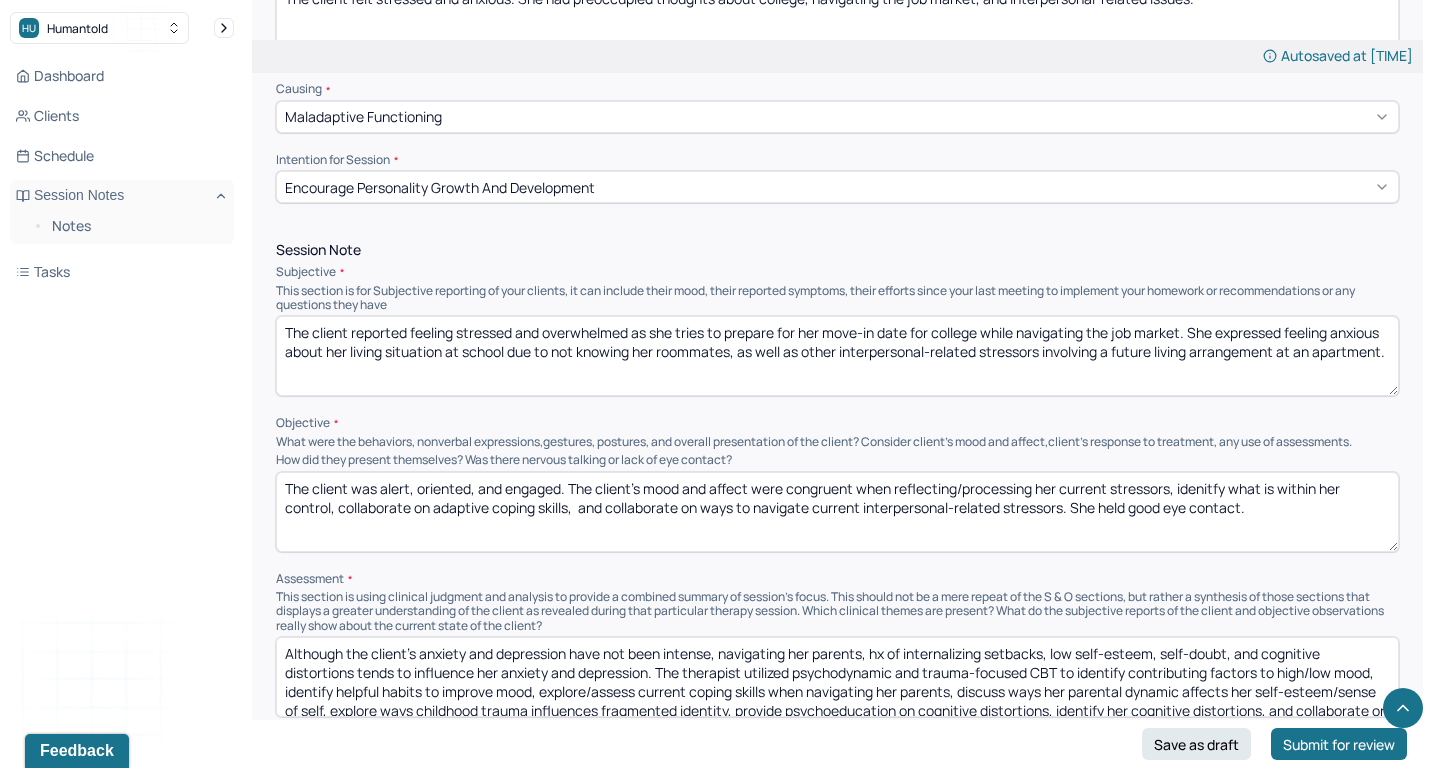 scroll, scrollTop: 962, scrollLeft: 0, axis: vertical 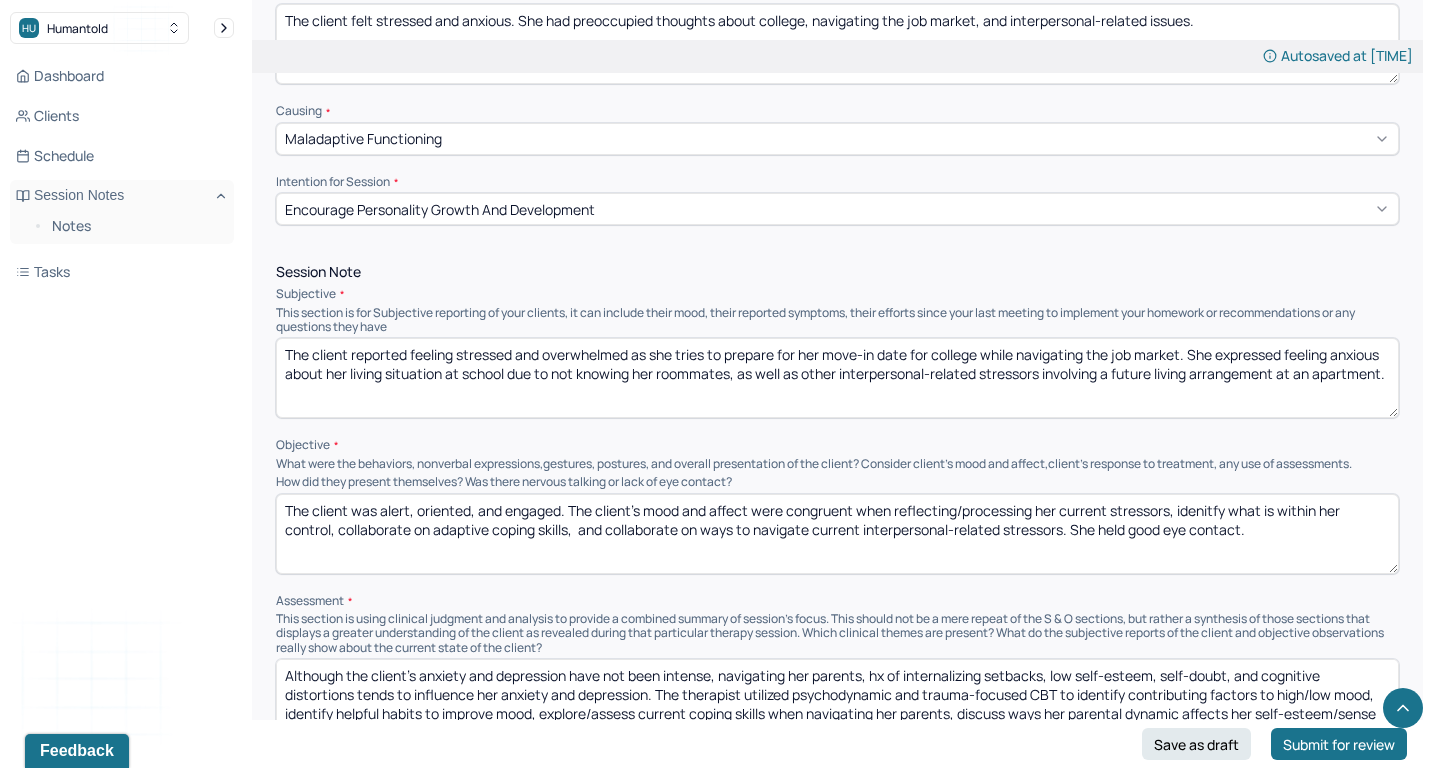 type on "The client's prognosis is good as indicated by her self-awareness and identifying helpful/maladaptive coping skills/tools. The client is likely to respond well to CBT to process stressors, apply adaptive coping skills, learn to challenge her cognitive distortions, improve her self-esteem, and reduce dissociation." 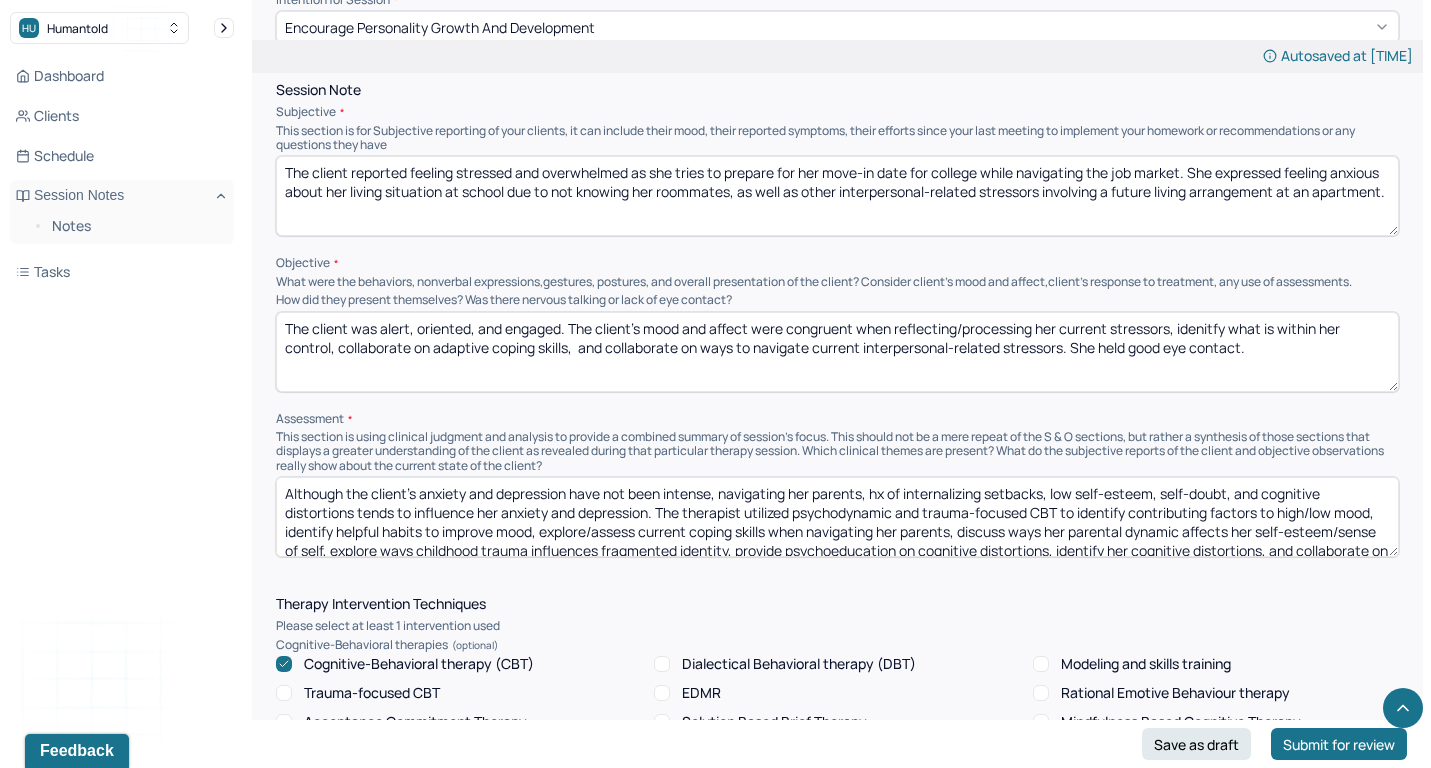 scroll, scrollTop: 1158, scrollLeft: 0, axis: vertical 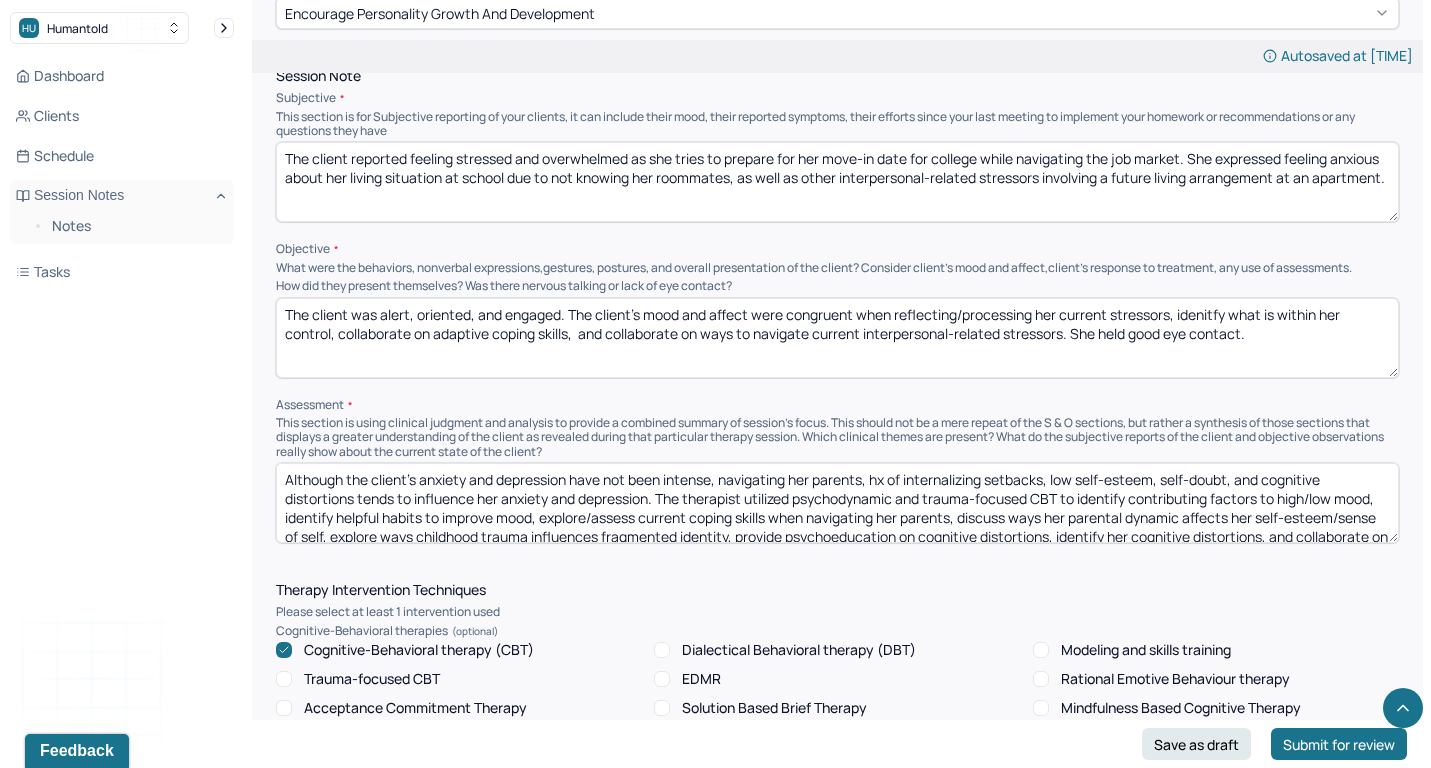 click on "Although the client's anxiety and depression have not been intense, navigating her parents, hx of internalizing setbacks, low self-esteem, self-doubt, and cognitive distortions tends to influence her anxiety and depression. The therapist utilized psychodynamic and trauma-focused CBT to identify contributing factors to high/low mood, identify helpful habits to improve mood, explore/assess current coping skills when navigating her parents, discuss ways her parental dynamic affects her self-esteem/sense of self, explore ways childhood trauma influences fragmented identity, provide psychoeducation on cognitive distortions, identify her cognitive distortions, and collaborate on ways to utilized automatic thought records." at bounding box center (837, 503) 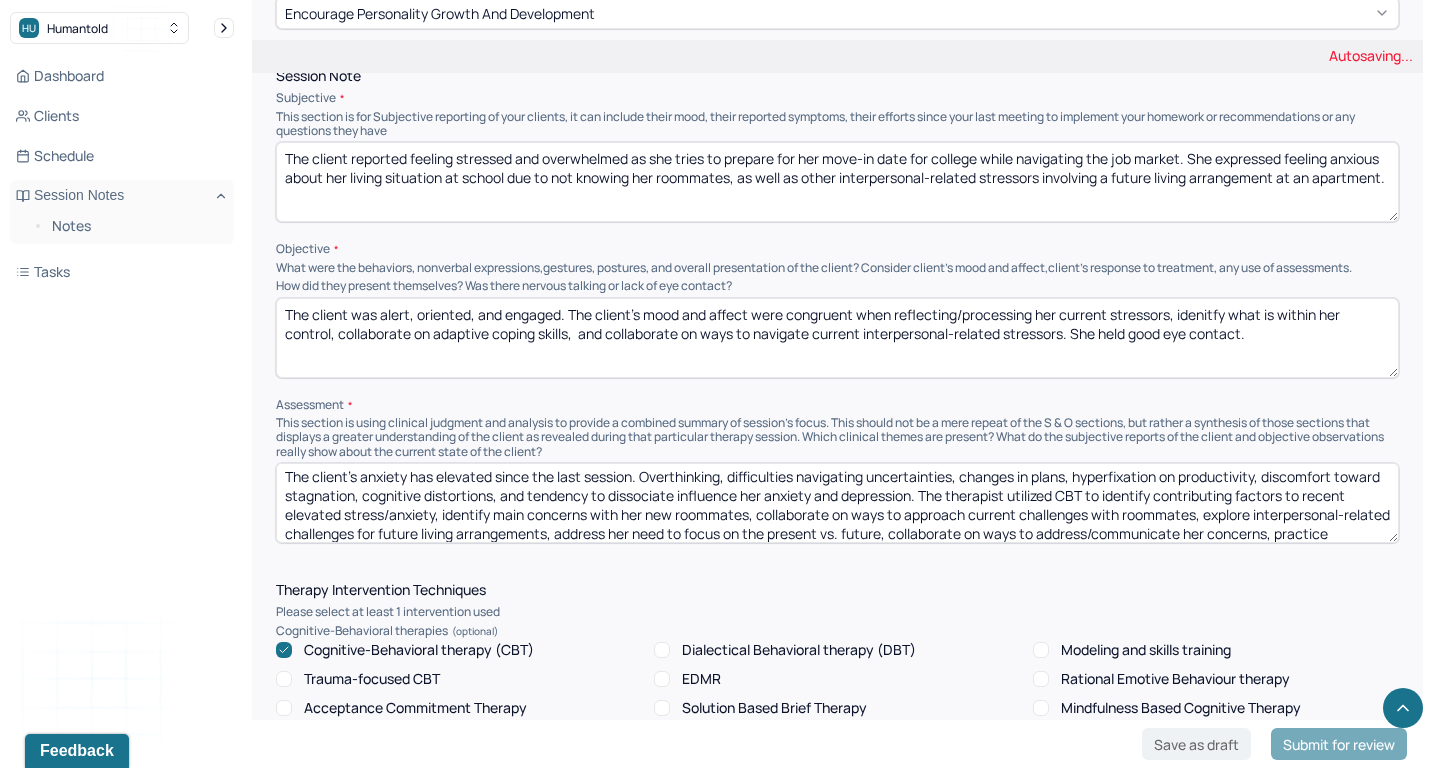 scroll, scrollTop: 0, scrollLeft: 0, axis: both 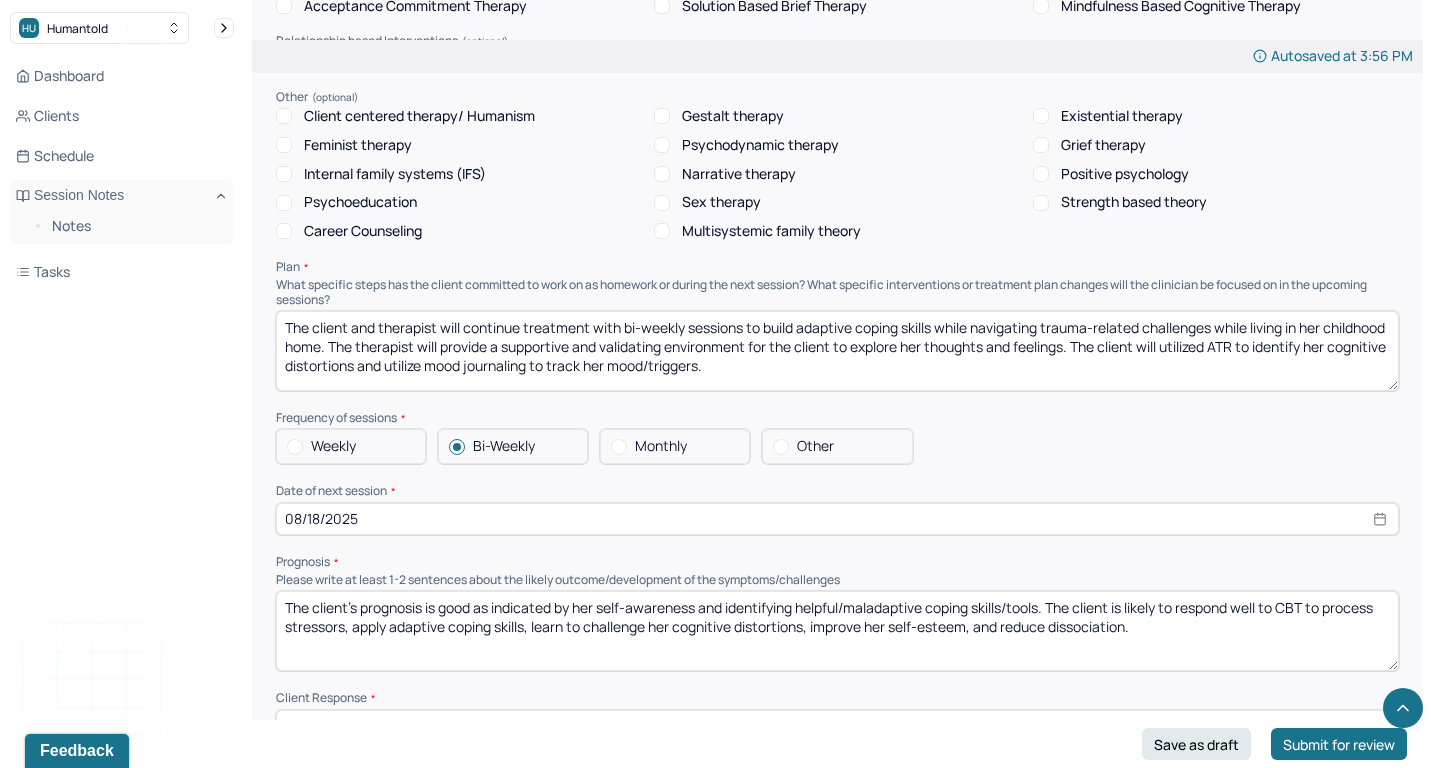 type on "The client's anxiety has elevated since the last session. Overthinking, difficulties navigating uncertainties, changes in plans, hyperfixation on productivity, discomfort toward stagnation, cognitive distortions, and tendency to dissociate influence her anxiety and depression. The therapist utilized CBT to identify contributing factors to recent elevated stress/anxiety, identify main concerns with her new roommates, collaborate on ways to approach current challenges with roommates, explore interpersonal-related challenges for future living arrangements, address her need to focus on the present vs. future, collaborate on ways to address/communicate her concerns, practice reframing malapdative thoughts regarding her academics/college, identify helpful coping skills to improve distress tolerance towards uncertanties/stagnation, identify what is within her control, explore signs of dissociation, and discuss utilzing the senses to practice being present in the moment." 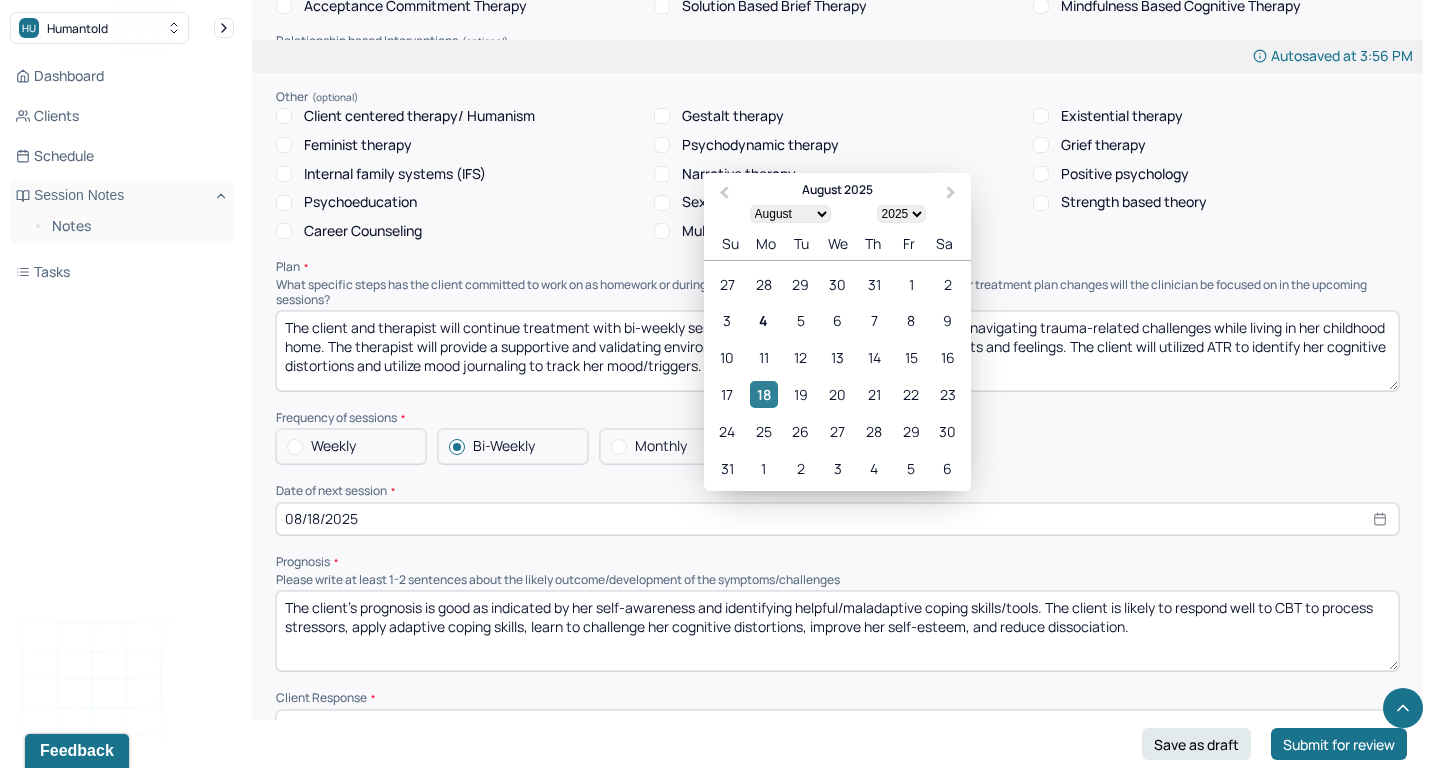 click on "18" at bounding box center (763, 394) 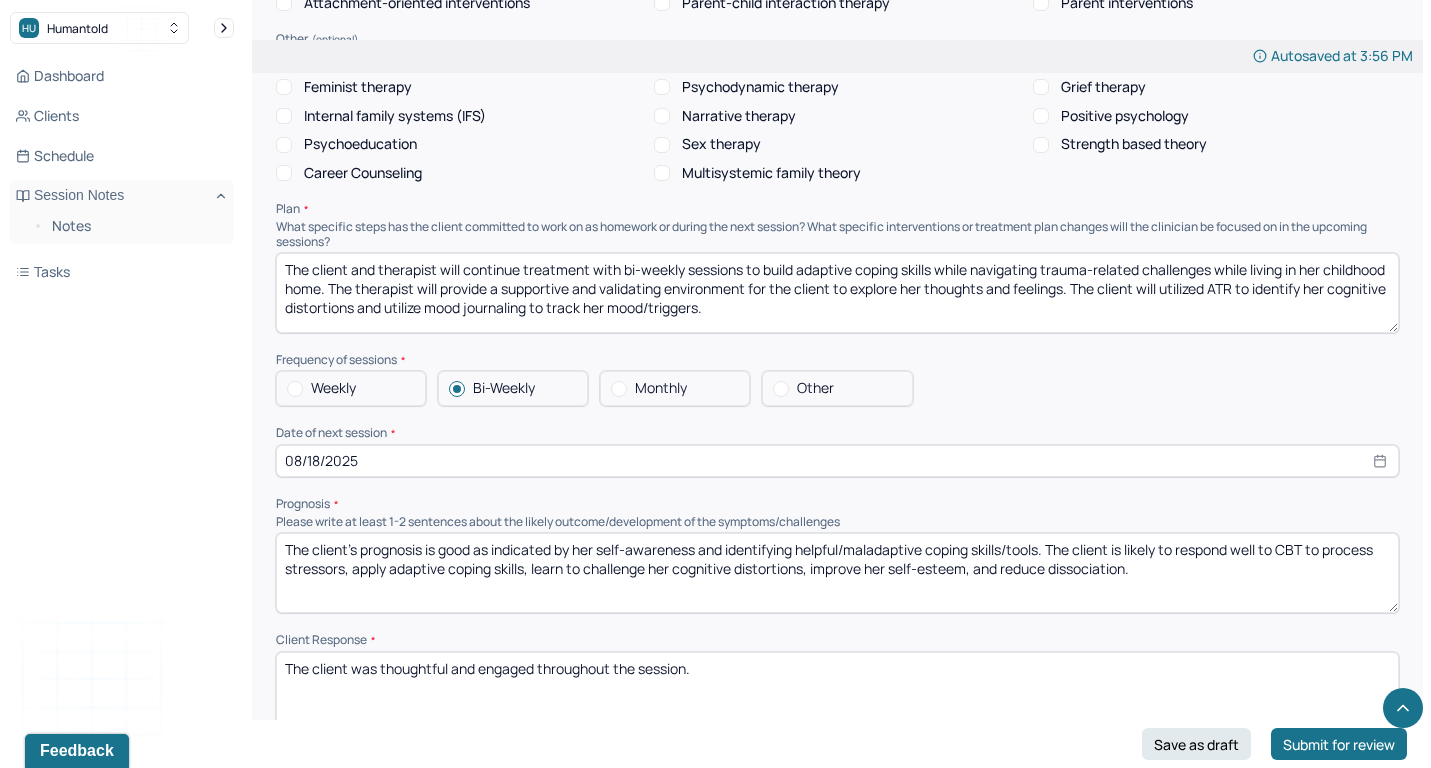 scroll, scrollTop: 1922, scrollLeft: 0, axis: vertical 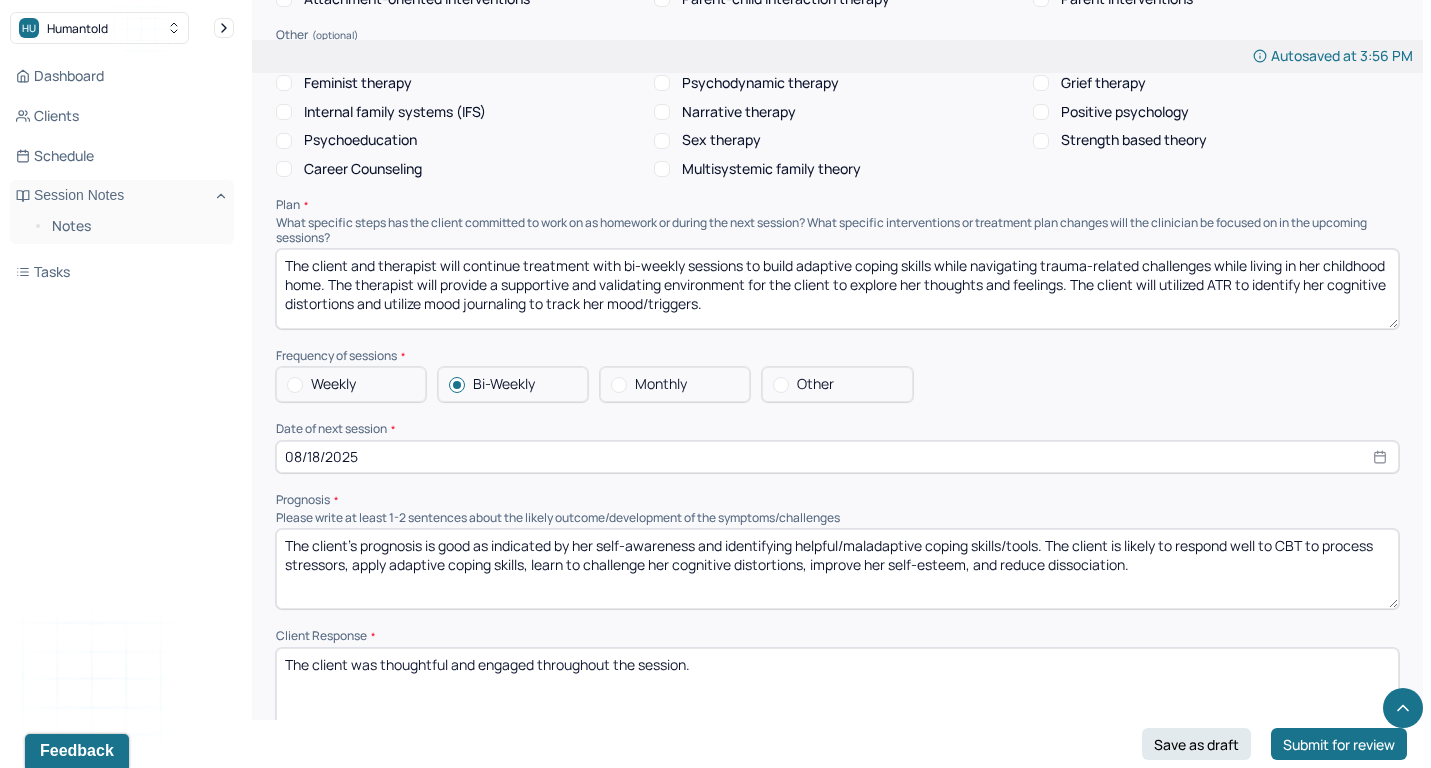 click on "Therapy Intervention Techniques Please select at least 1 intervention used Cognitive-Behavioral therapies Cognitive-Behavioral therapy (CBT) Dialectical Behavioral therapy (DBT) Modeling and skills training Trauma-focused CBT EDMR Rational Emotive Behaviour therapy Acceptance Commitment Therapy Solution Based Brief Therapy Mindfulness Based Cognitive Therapy Relationship based Interventions Attachment-oriented interventions Parent-child interaction therapy Parent interventions Other Client centered therapy/ Humanism Gestalt therapy Existential therapy Feminist therapy Psychodynamic therapy Grief therapy Internal family systems (IFS) Narrative therapy Positive psychology Psychoeducation Sex therapy Strength based theory Career Counseling Multisystemic family theory Plan What specific steps has the client committed to work on as homework or during the next session? What specific interventions or treatment plan changes will the clinician be focused on in the upcoming sessions? Frequency of sessions Weekly Other" at bounding box center [837, 273] 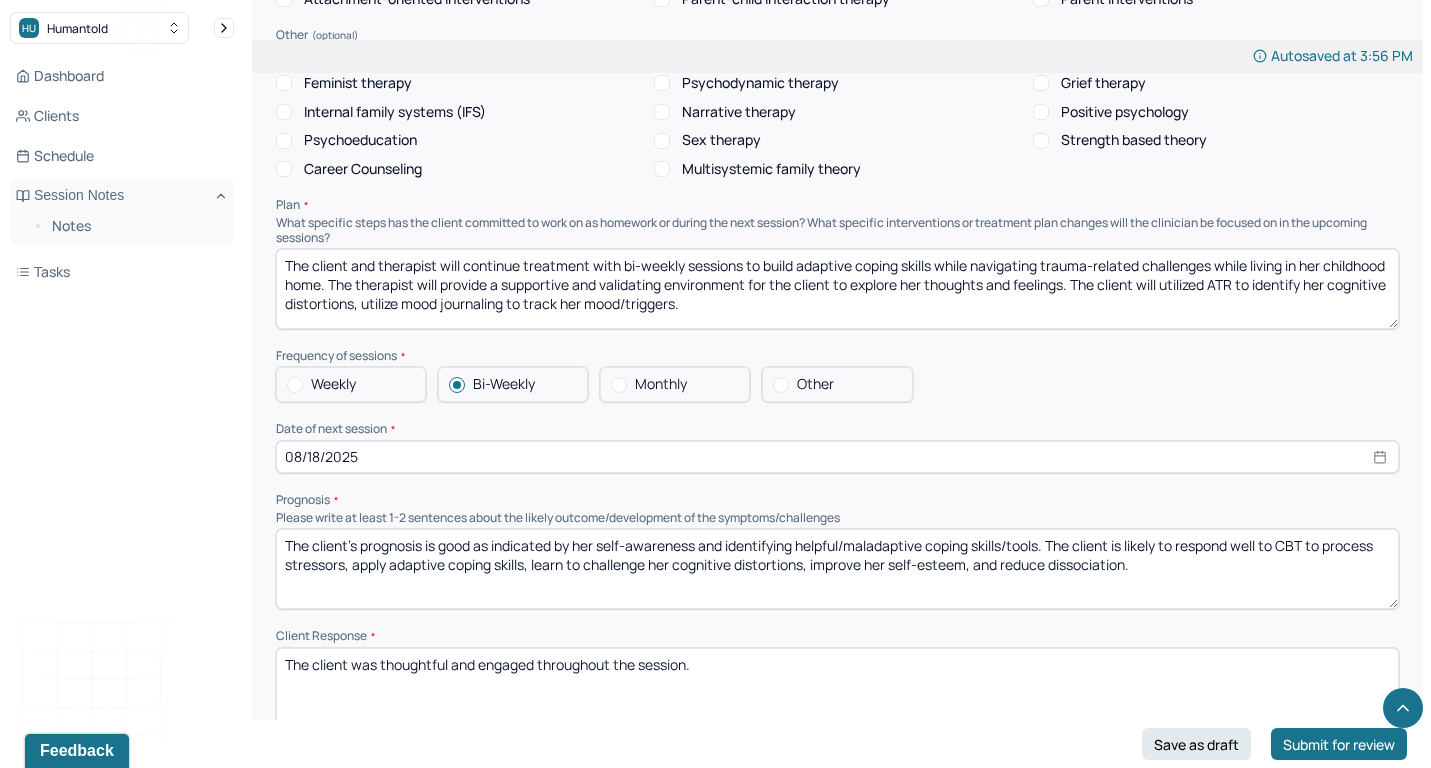 click on "The client and therapist will continue treatment with bi-weekly sessions to build adaptive coping skills while navigating trauma-related challenges while living in her childhood home. The therapist will provide a supportive and validating environment for the client to explore her thoughts and feelings. The client will utilized ATR to identify her cognitive distortions, utilize mood journaling to track her mood/triggers." at bounding box center (837, 289) 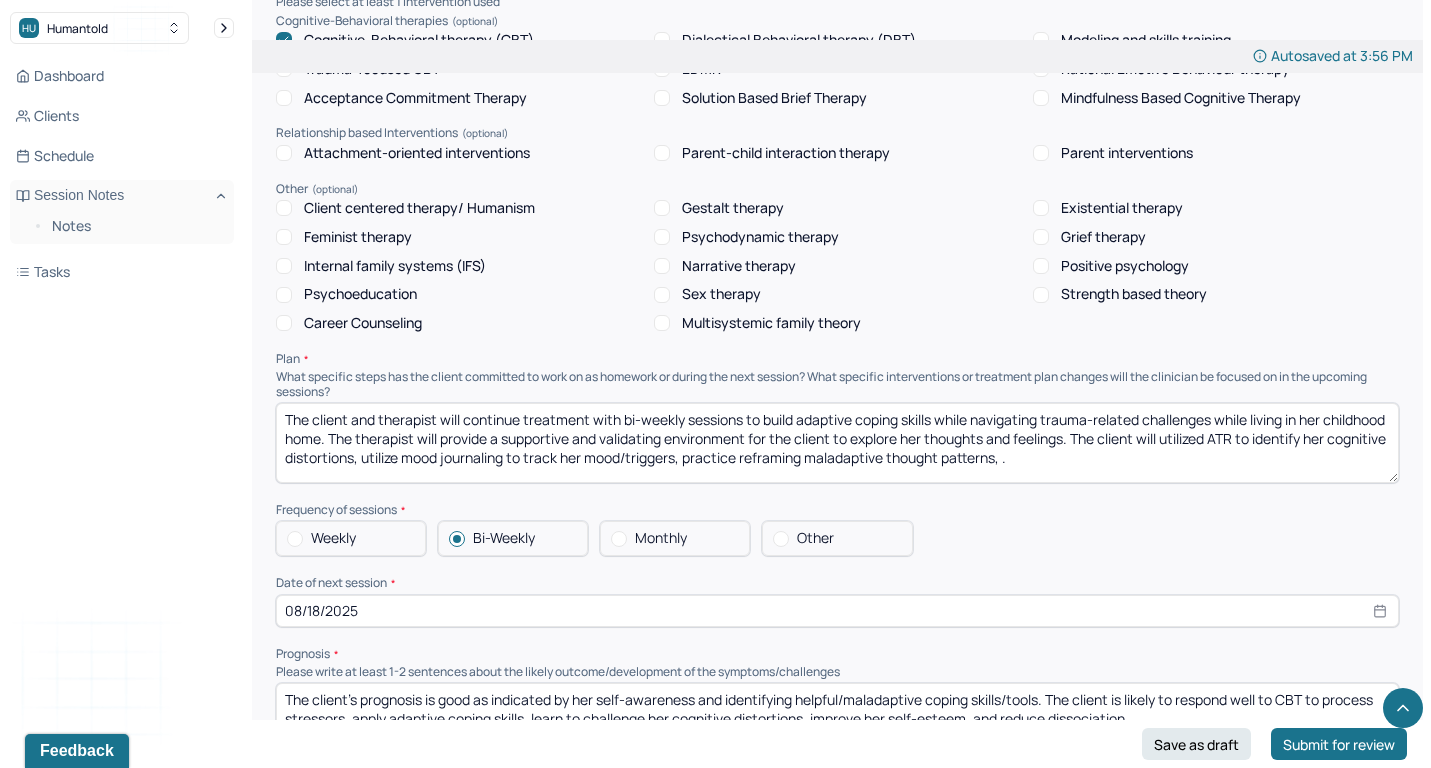 scroll, scrollTop: 1768, scrollLeft: 0, axis: vertical 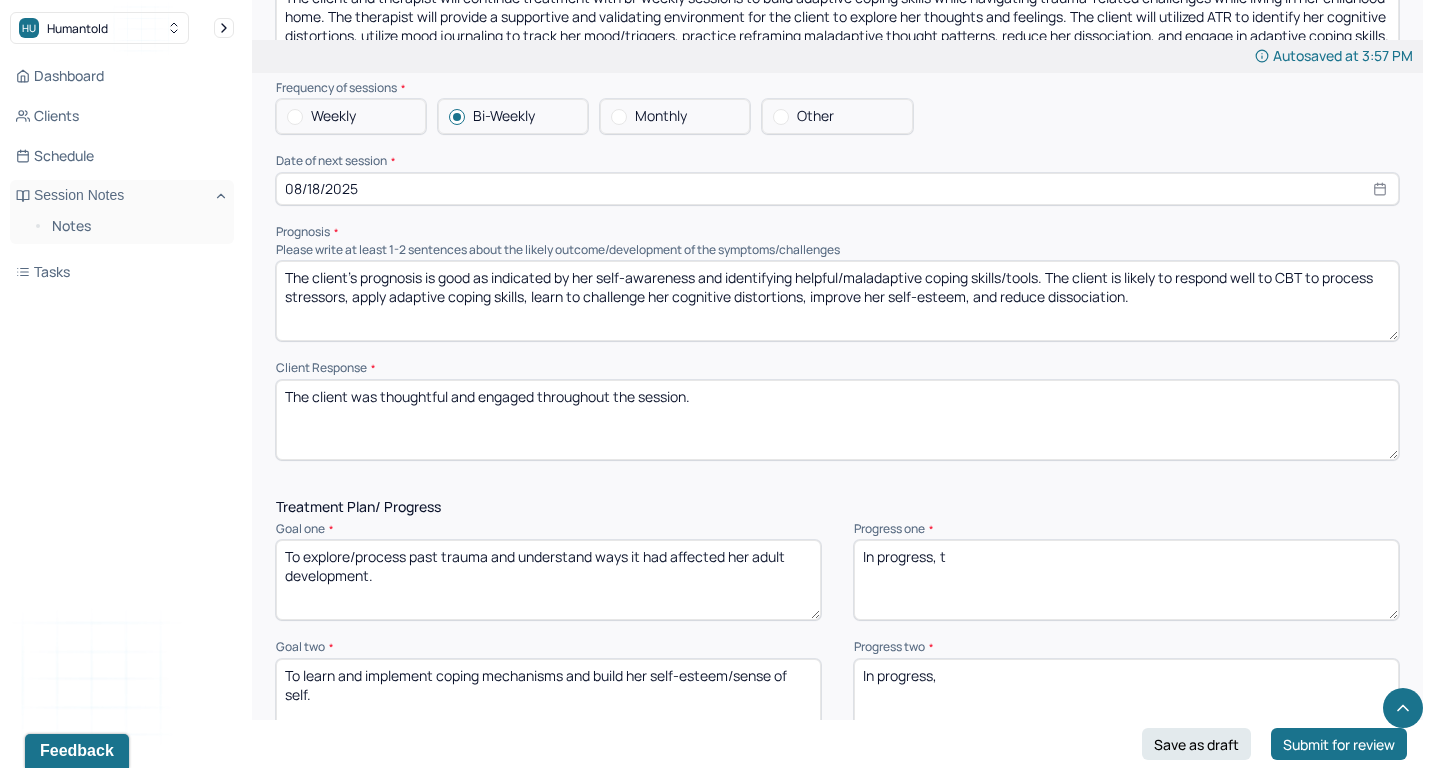 type on "The client and therapist will continue treatment with bi-weekly sessions to build adaptive coping skills while navigating trauma-related challenges while living in her childhood home. The therapist will provide a supportive and validating environment for the client to explore her thoughts and feelings. The client will utilized ATR to identify her cognitive distortions, utilize mood journaling to track her mood/triggers, practice reframing maladaptive thought patterns, reduce her dissociation, and engage in adaptive coping skills." 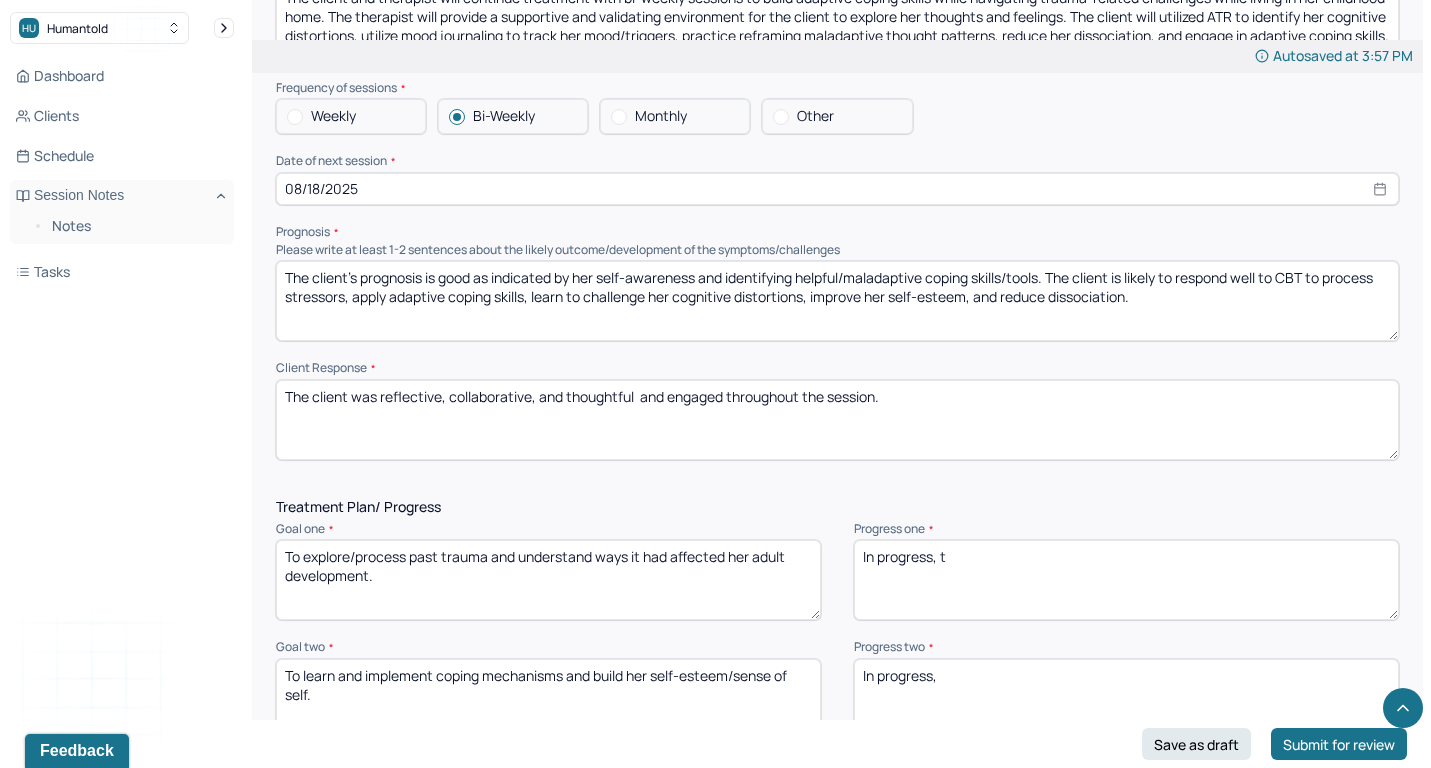drag, startPoint x: 642, startPoint y: 363, endPoint x: 727, endPoint y: 363, distance: 85 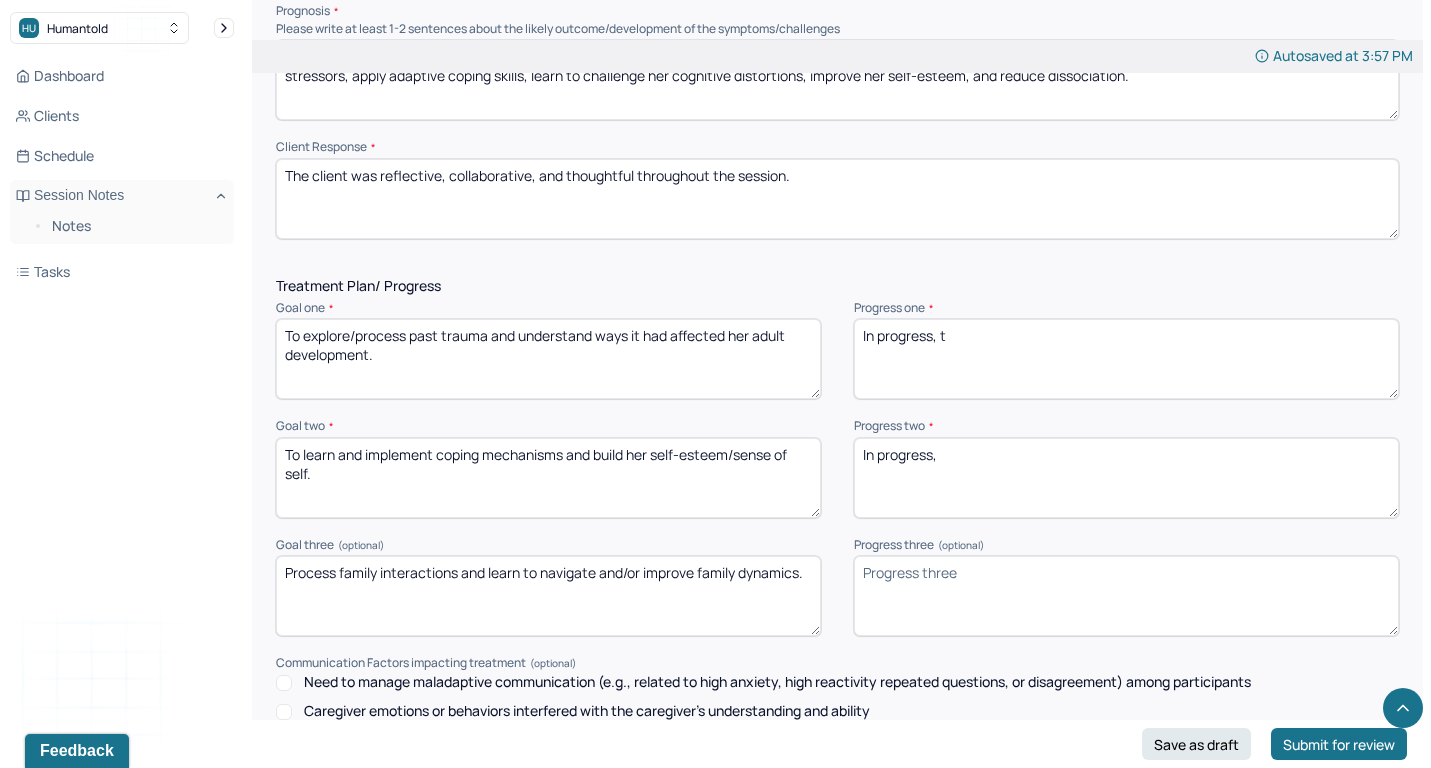 type on "The client was reflective, collaborative, and thoughtful throughout the session." 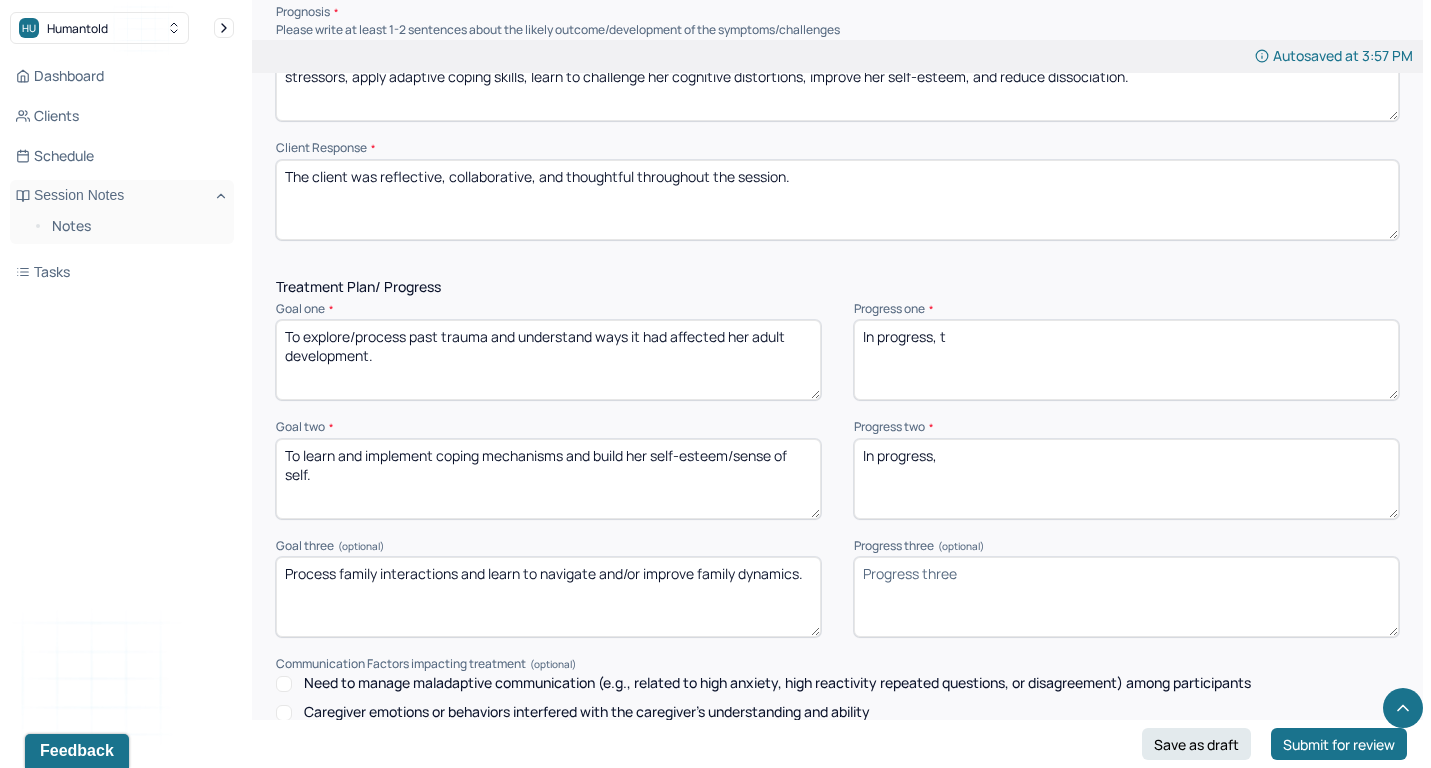 click on "In progress, t" at bounding box center [1126, 360] 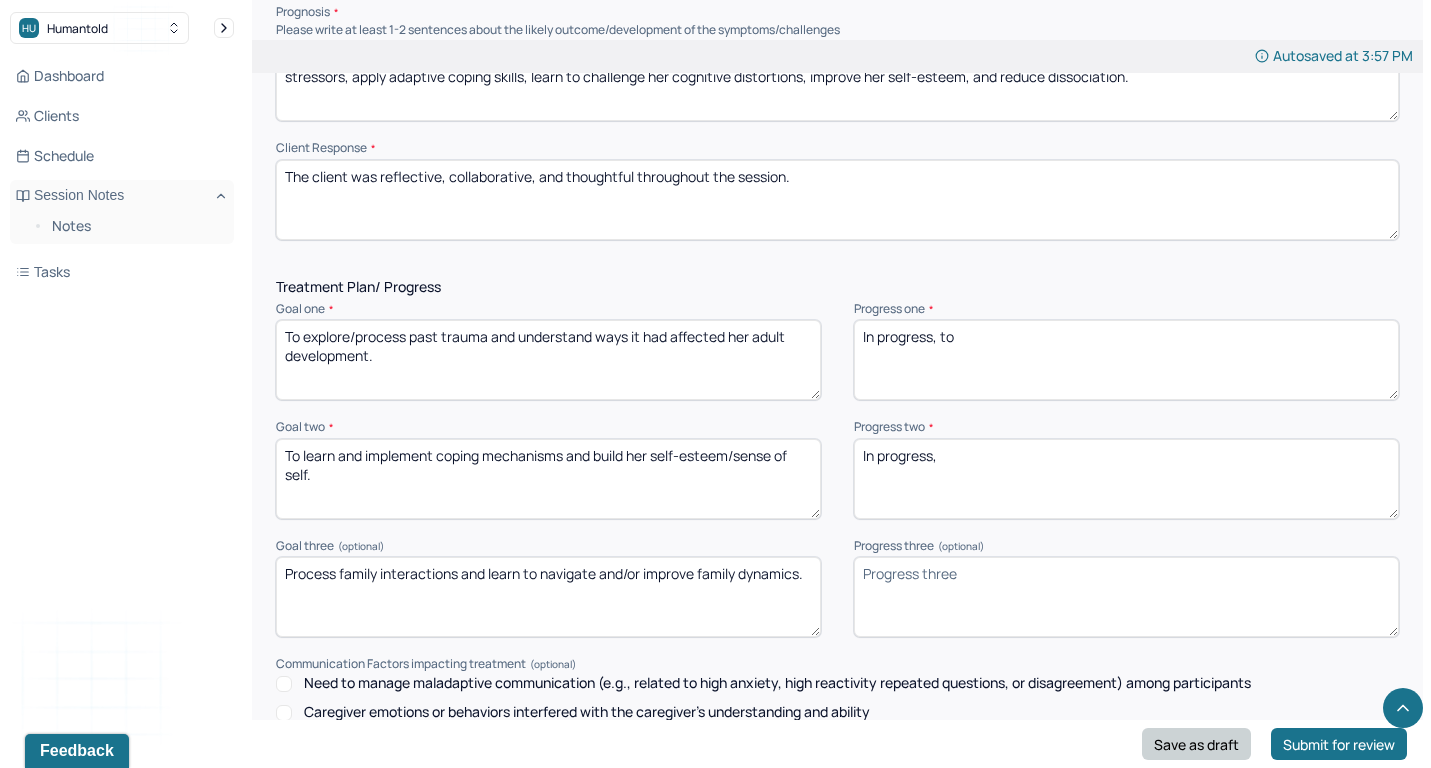 type on "In progress, to" 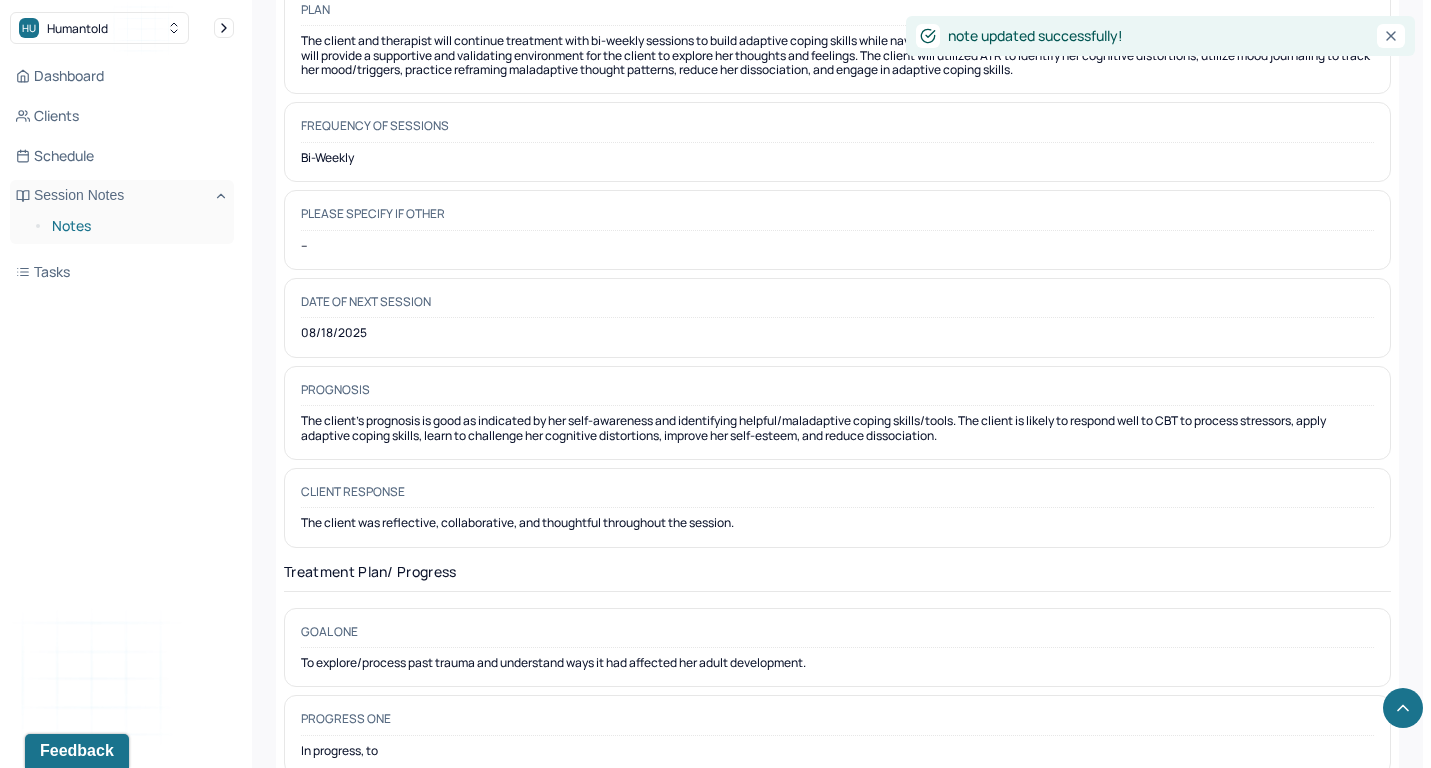 click on "Notes" at bounding box center (135, 226) 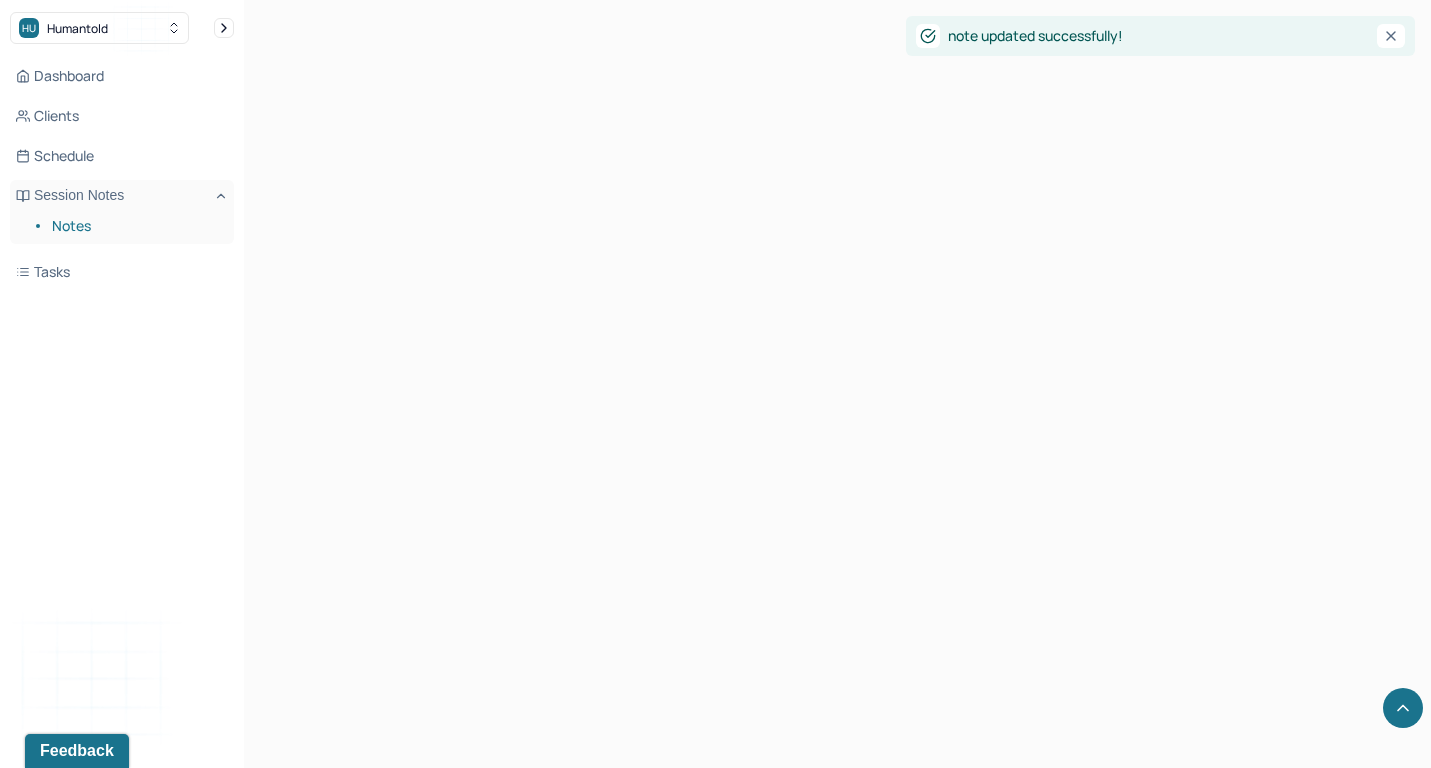 scroll, scrollTop: 0, scrollLeft: 0, axis: both 